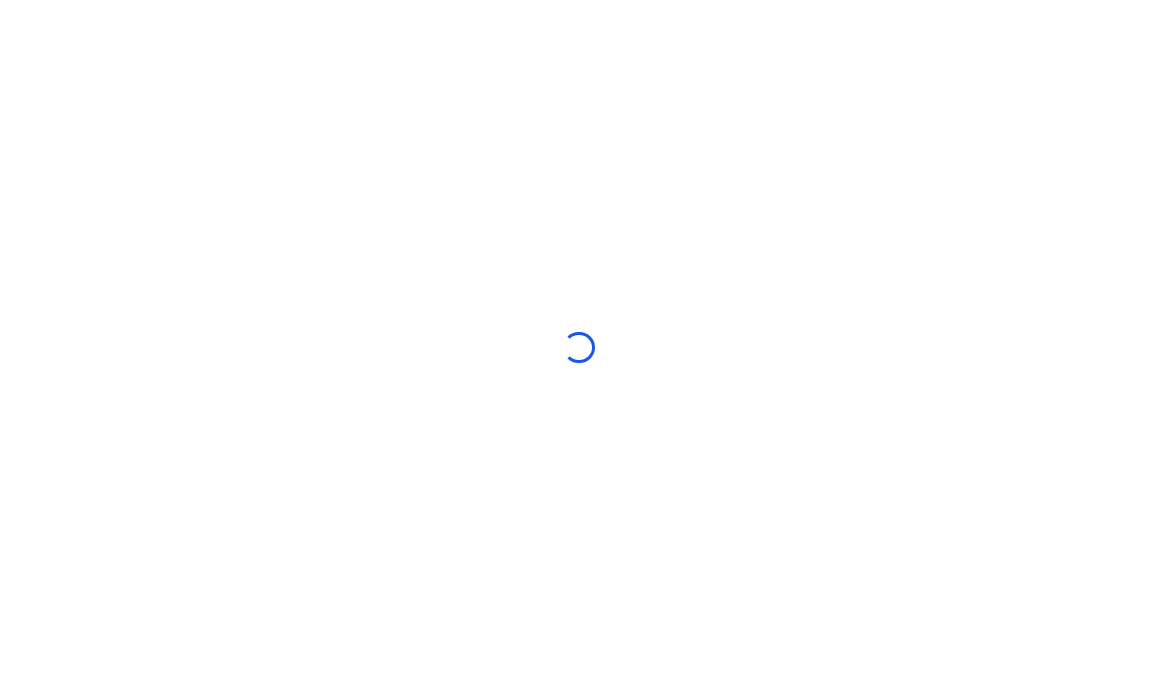 scroll, scrollTop: 0, scrollLeft: 0, axis: both 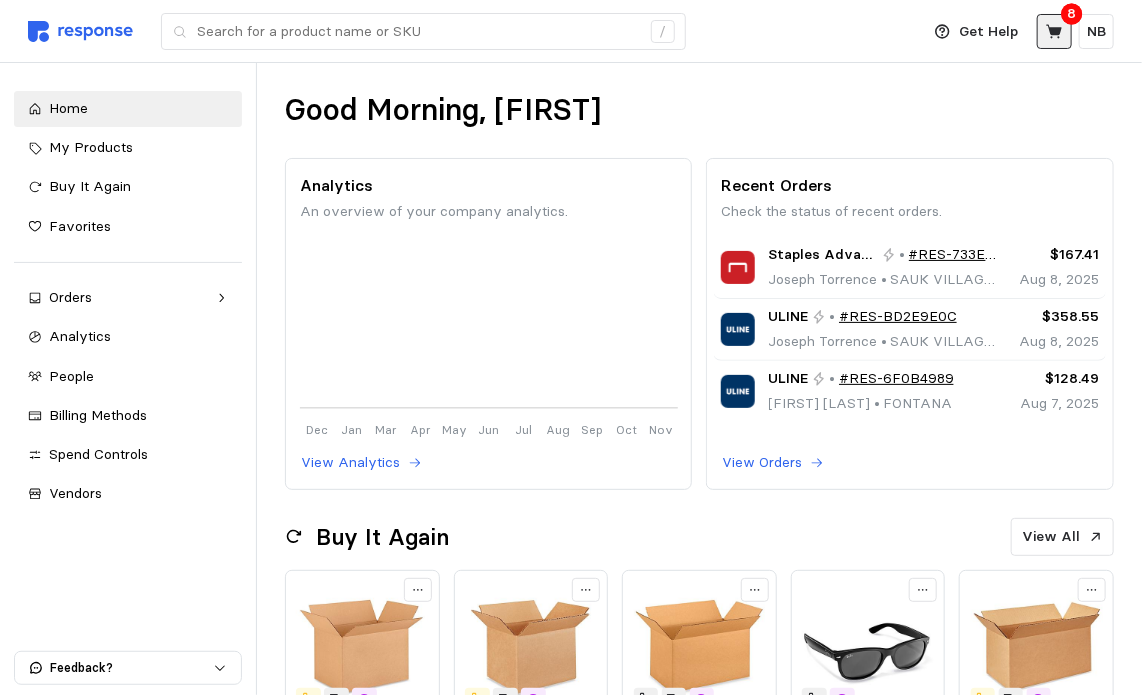 click 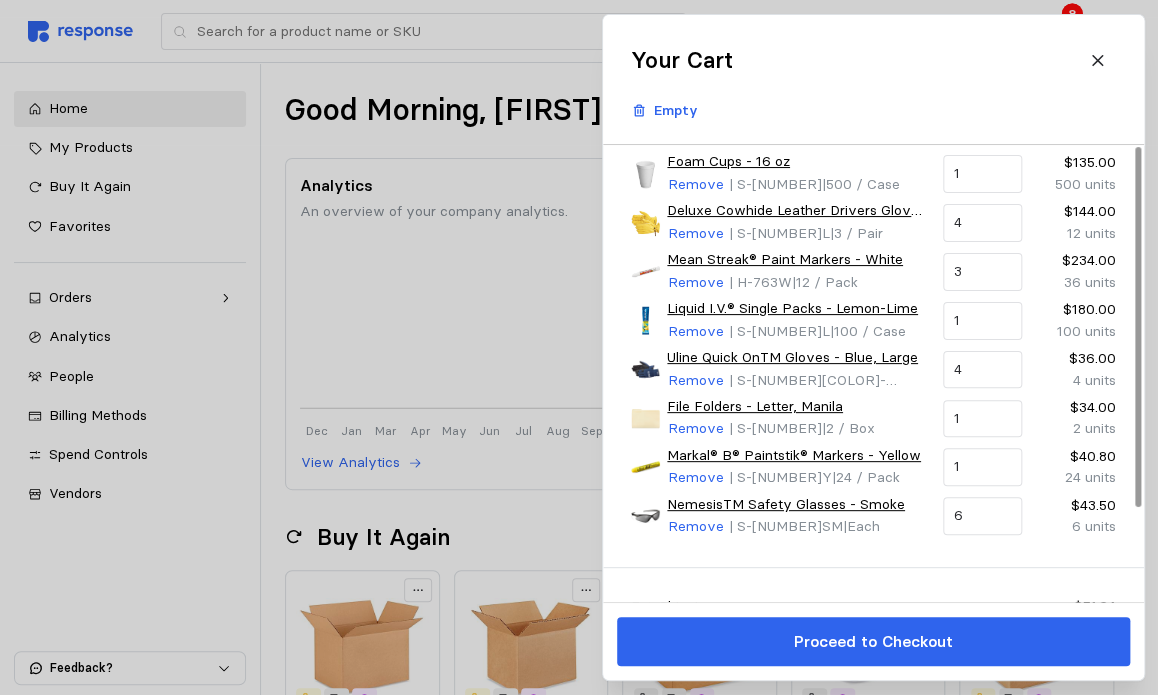 scroll, scrollTop: 0, scrollLeft: 0, axis: both 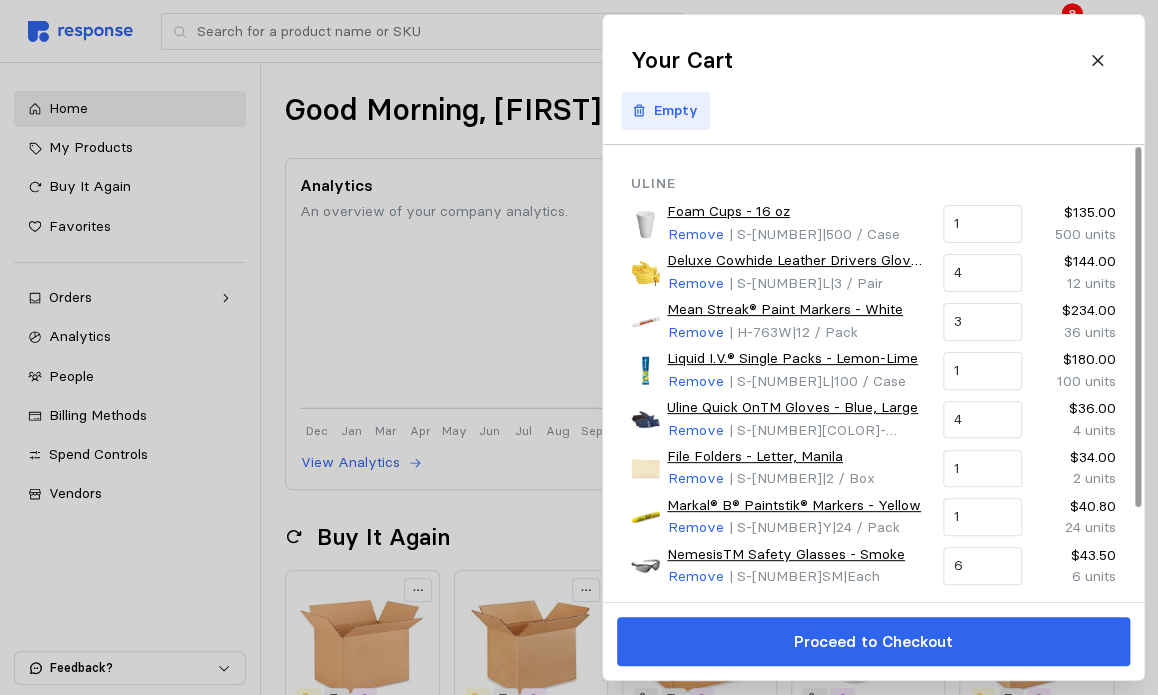 click on "Empty" at bounding box center [676, 111] 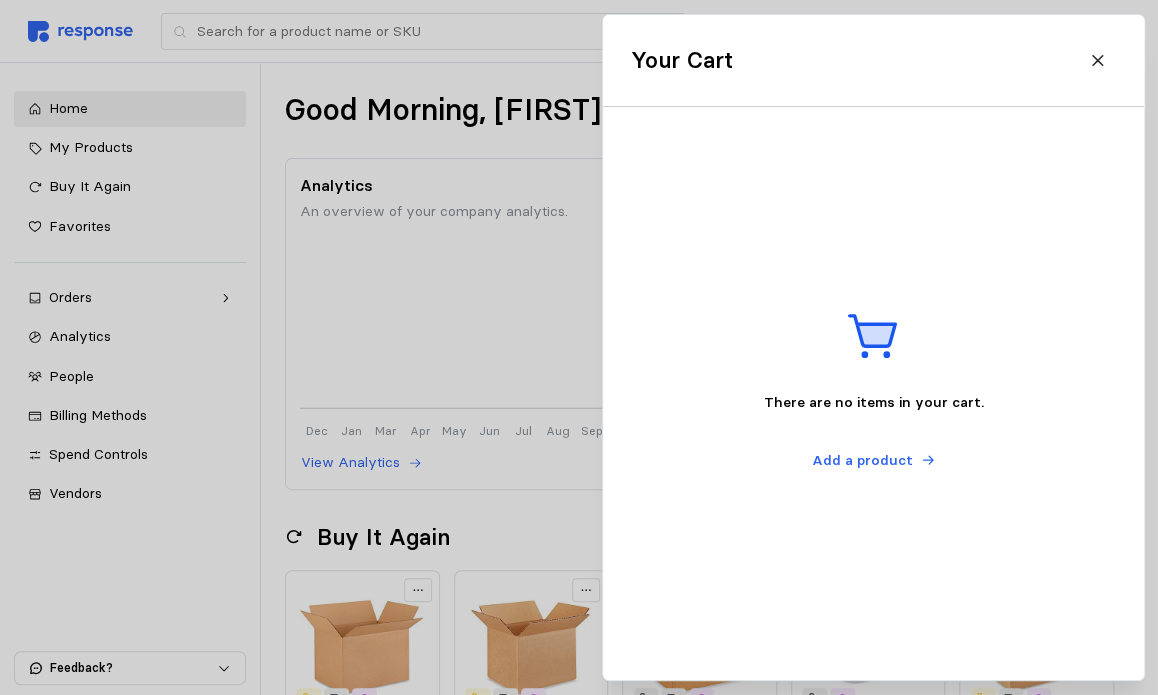 click 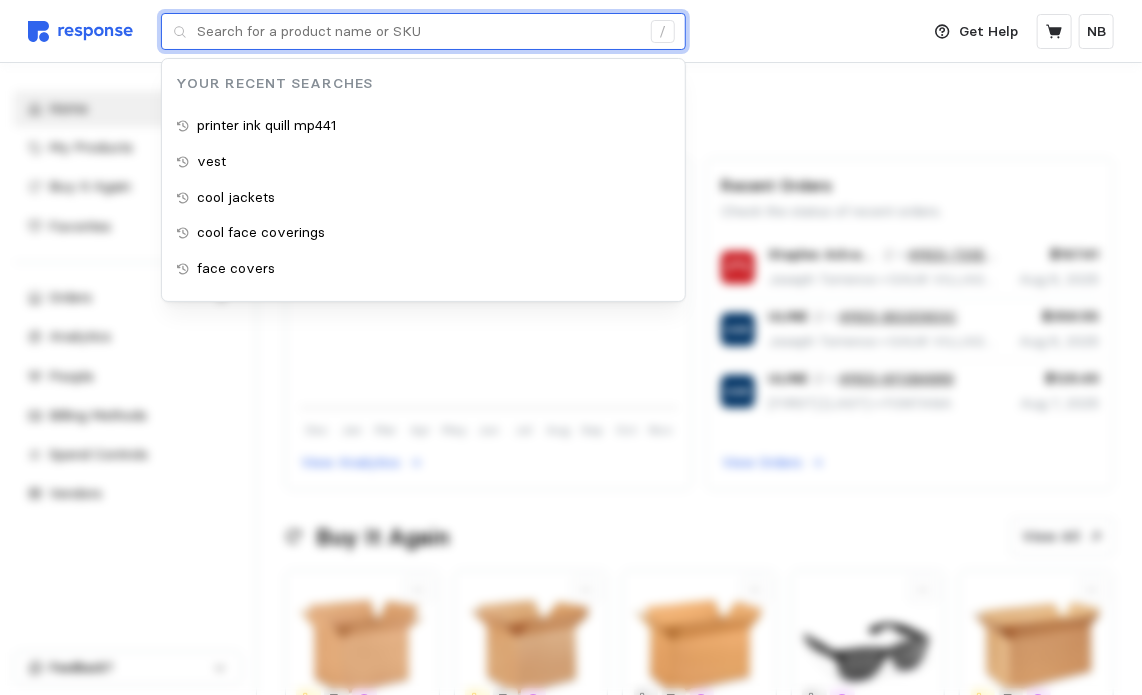 click at bounding box center (418, 32) 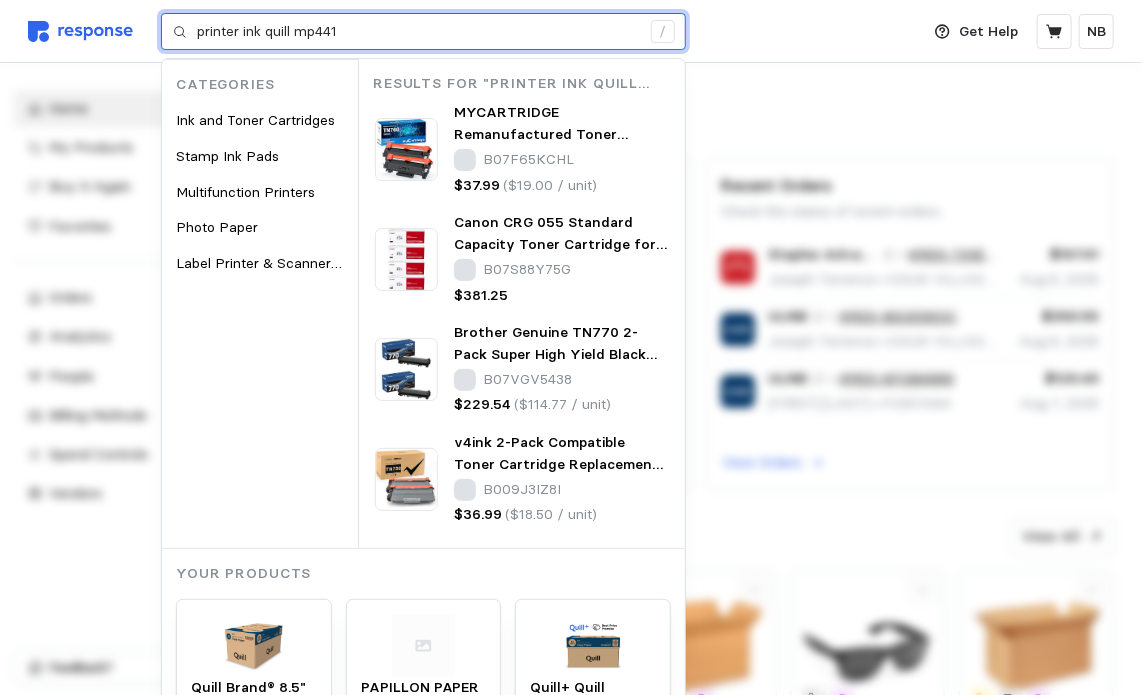 click on "printer ink quill mp441" at bounding box center (418, 32) 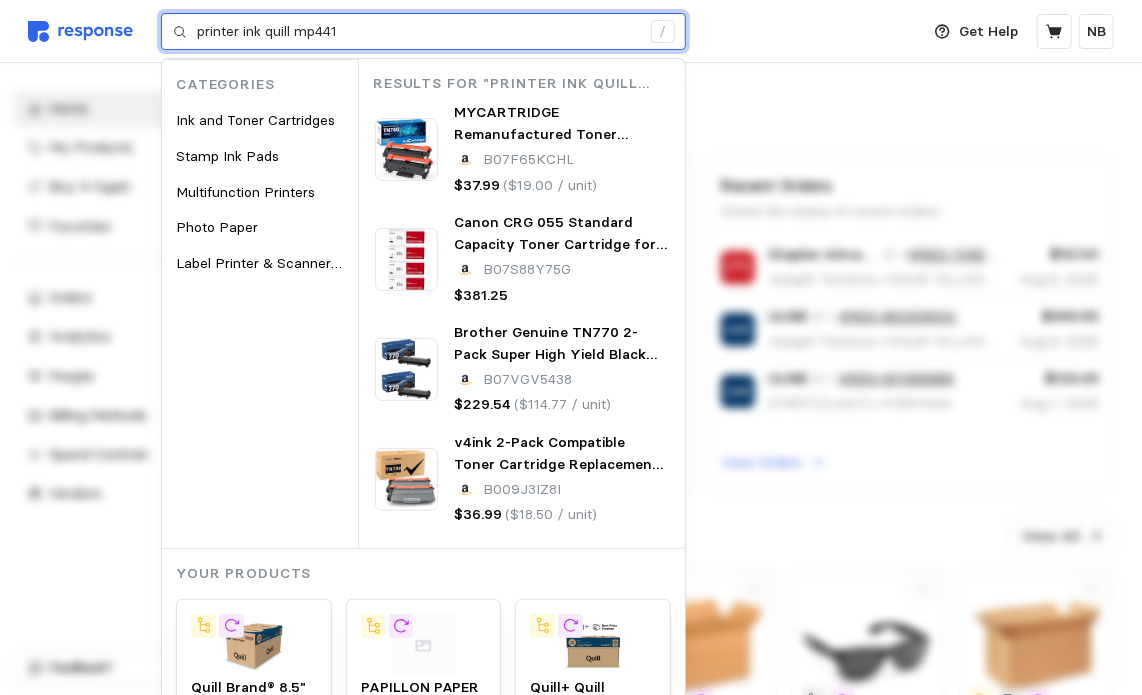 drag, startPoint x: 425, startPoint y: 25, endPoint x: 66, endPoint y: -17, distance: 361.4485 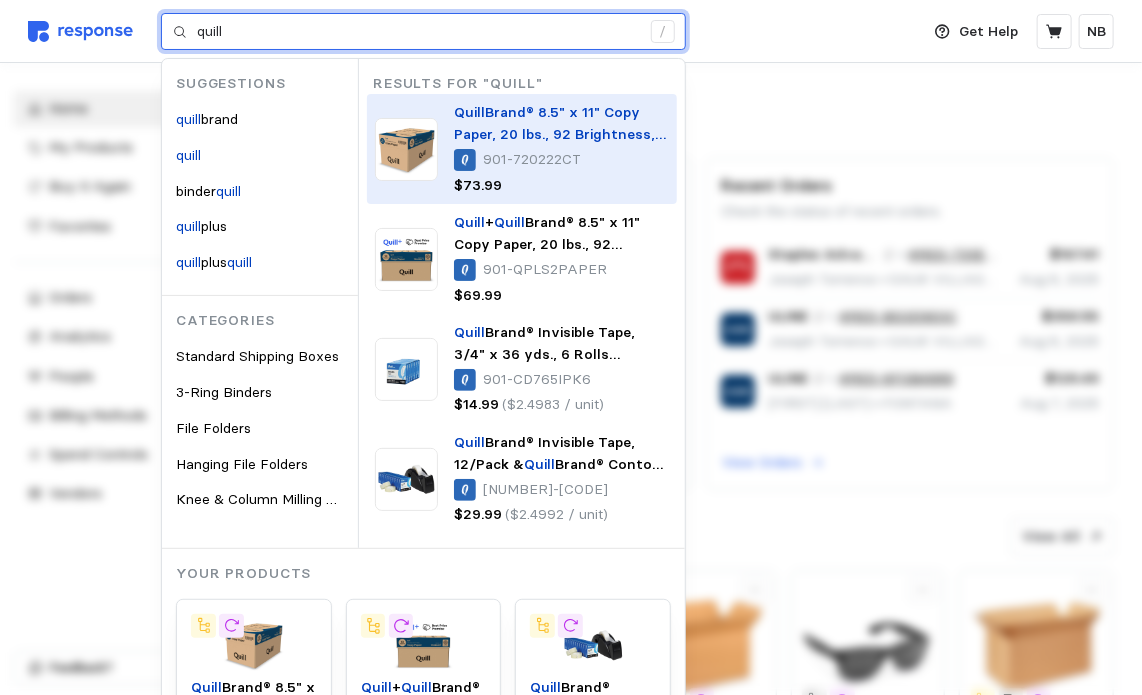 click at bounding box center [406, 149] 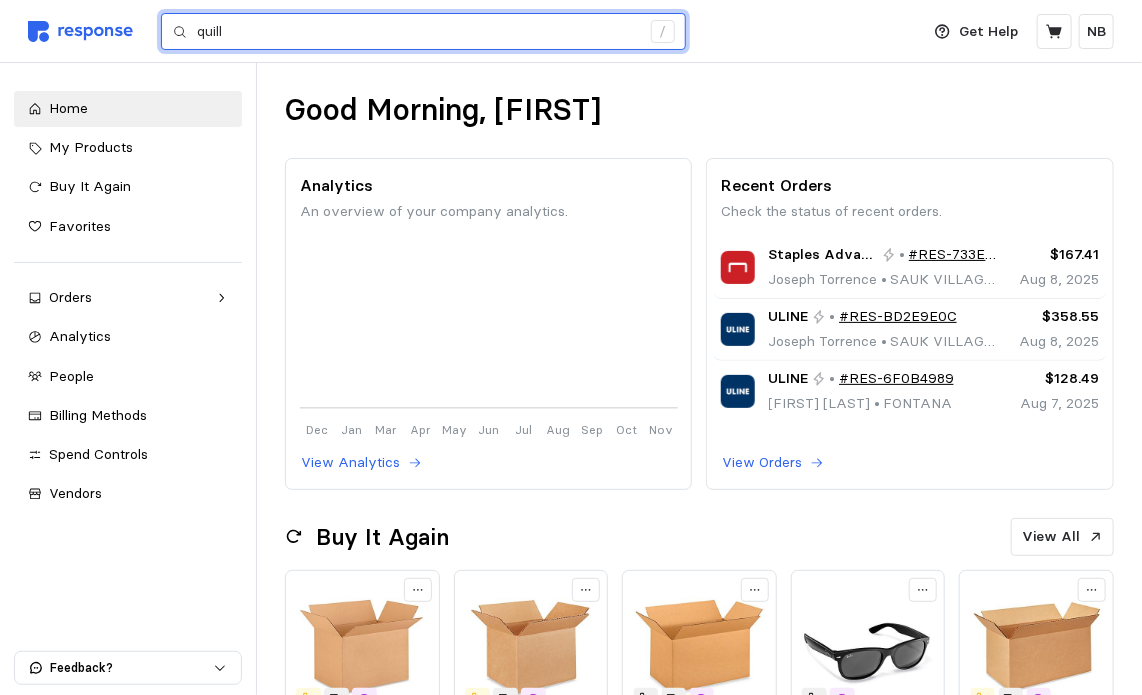type on "quill" 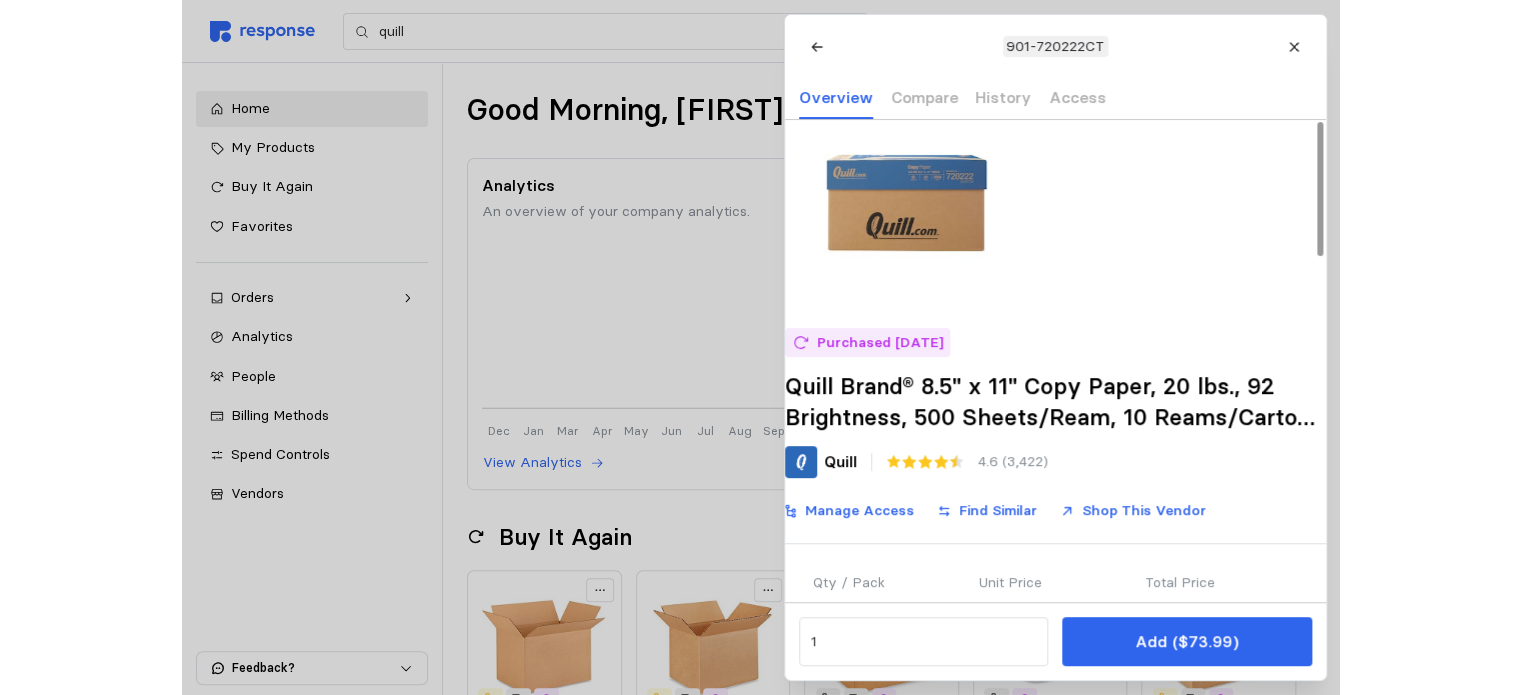 scroll, scrollTop: 0, scrollLeft: 0, axis: both 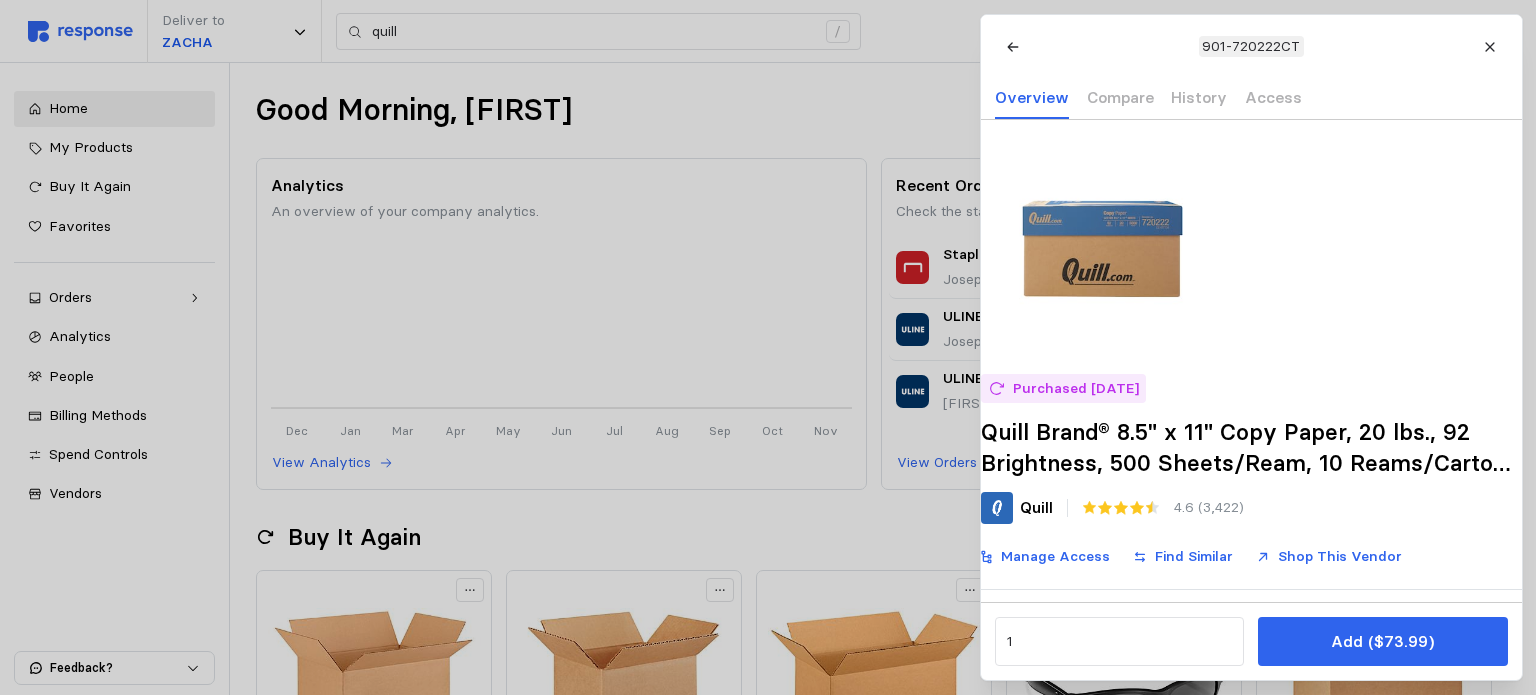 type 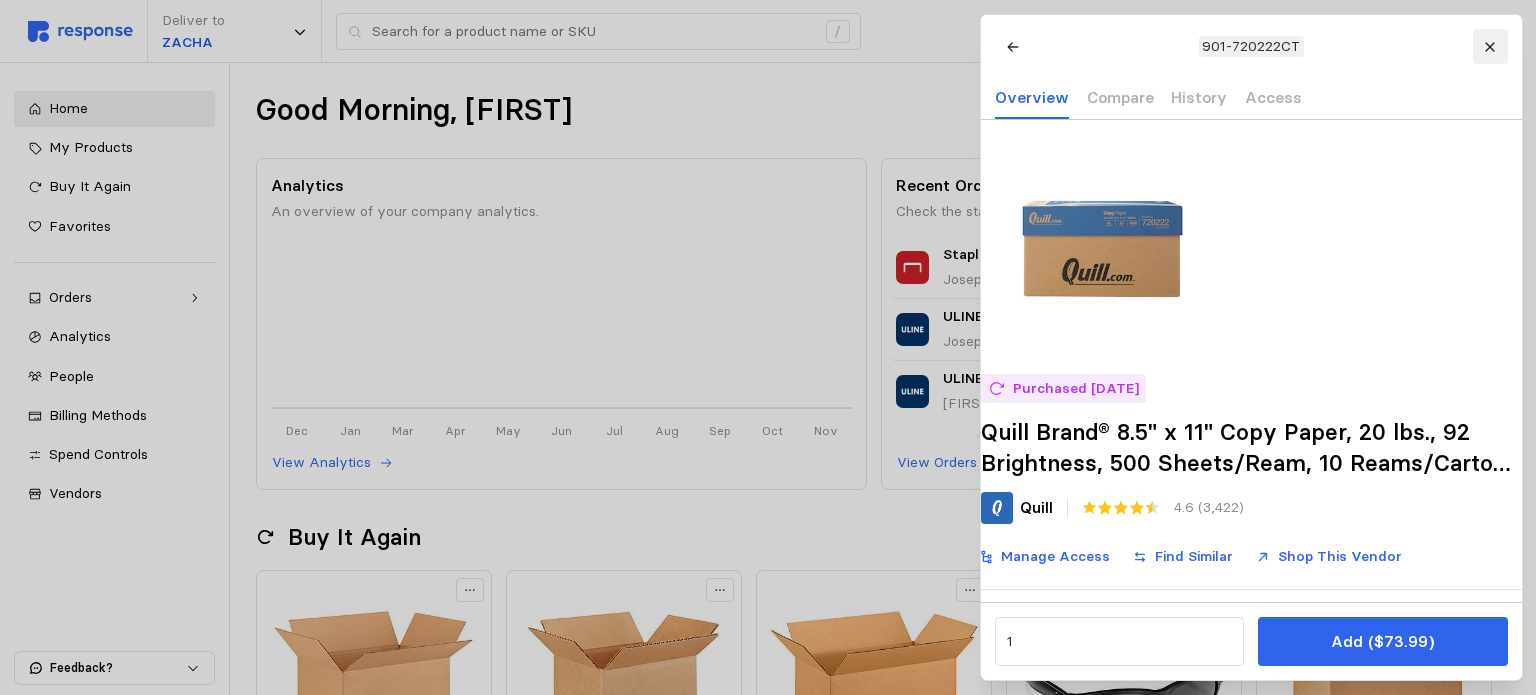 click at bounding box center [1489, 46] 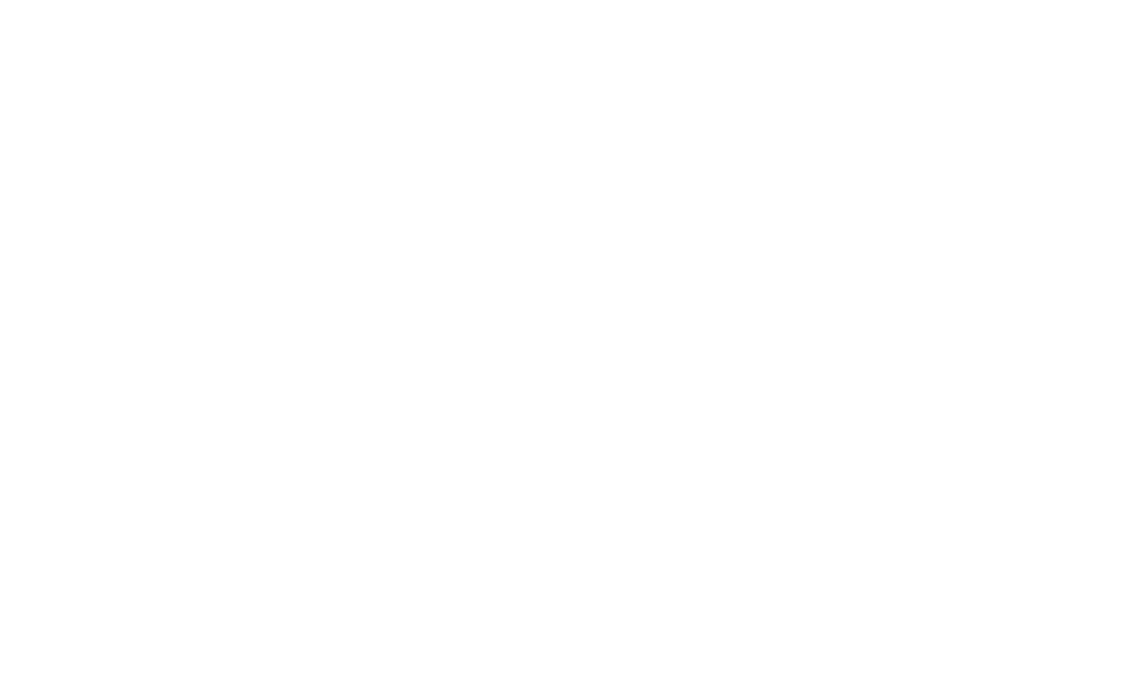 scroll, scrollTop: 0, scrollLeft: 0, axis: both 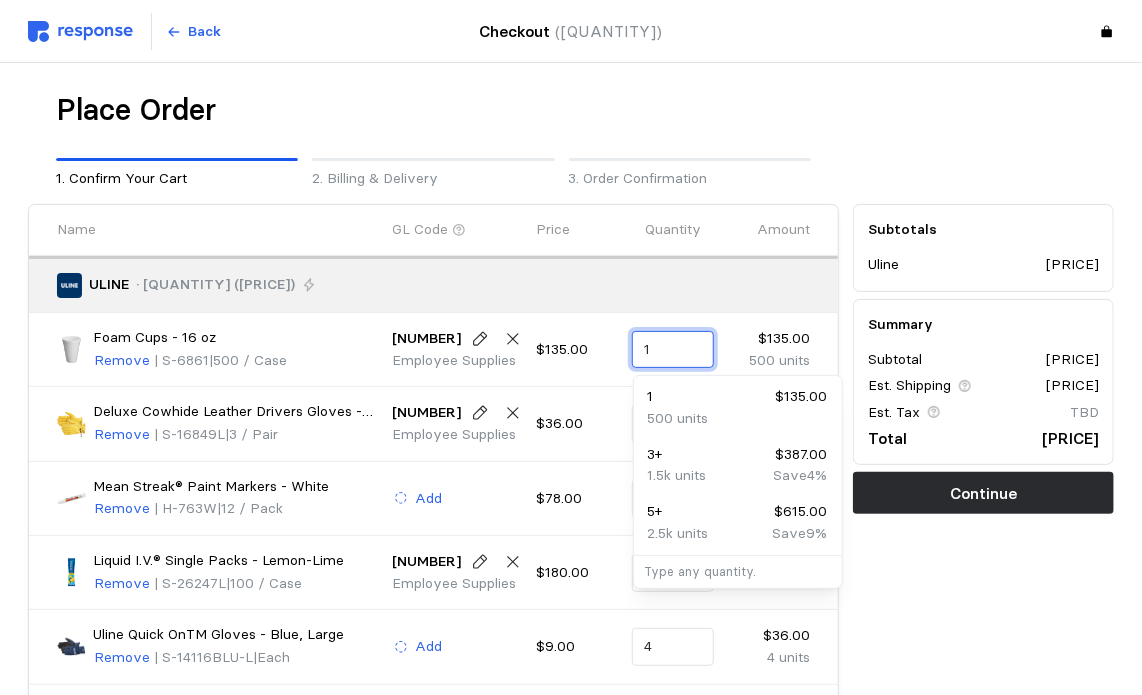 click on "1" at bounding box center (673, 350) 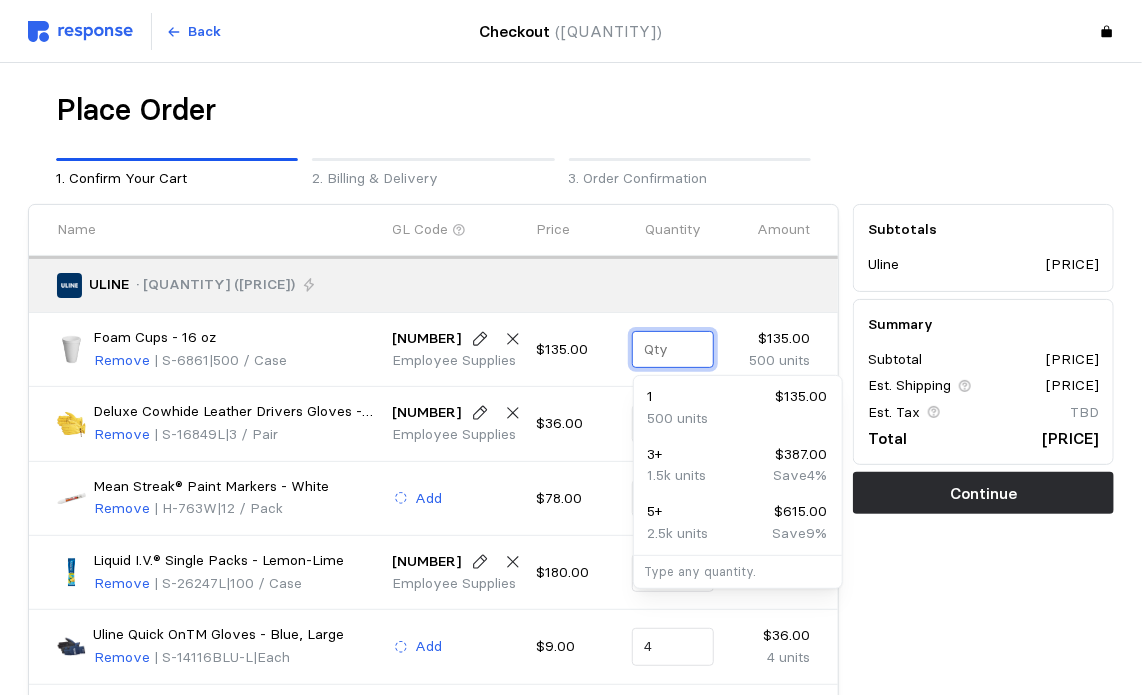 type 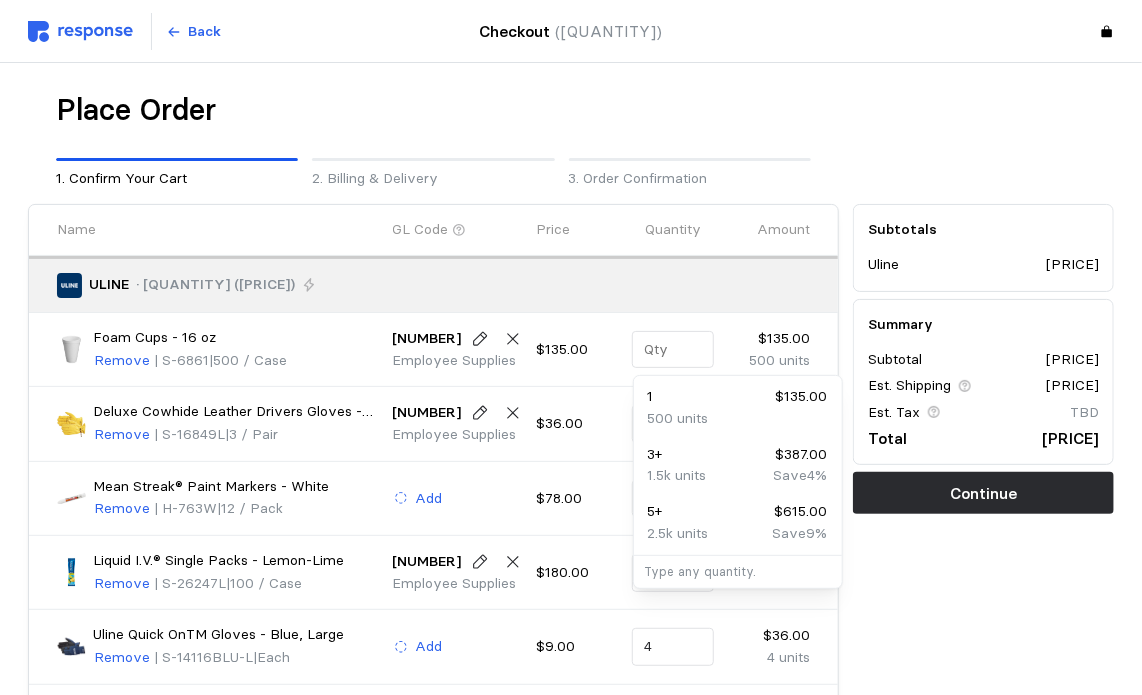 click on "$78.00" at bounding box center [577, 499] 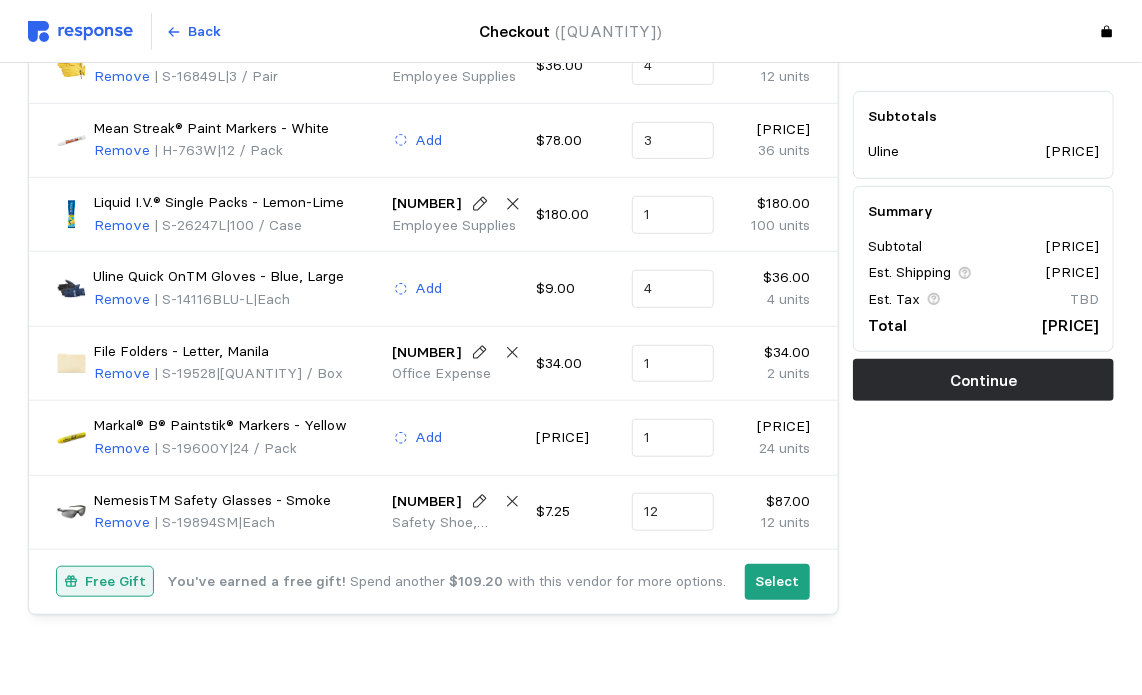 scroll, scrollTop: 383, scrollLeft: 0, axis: vertical 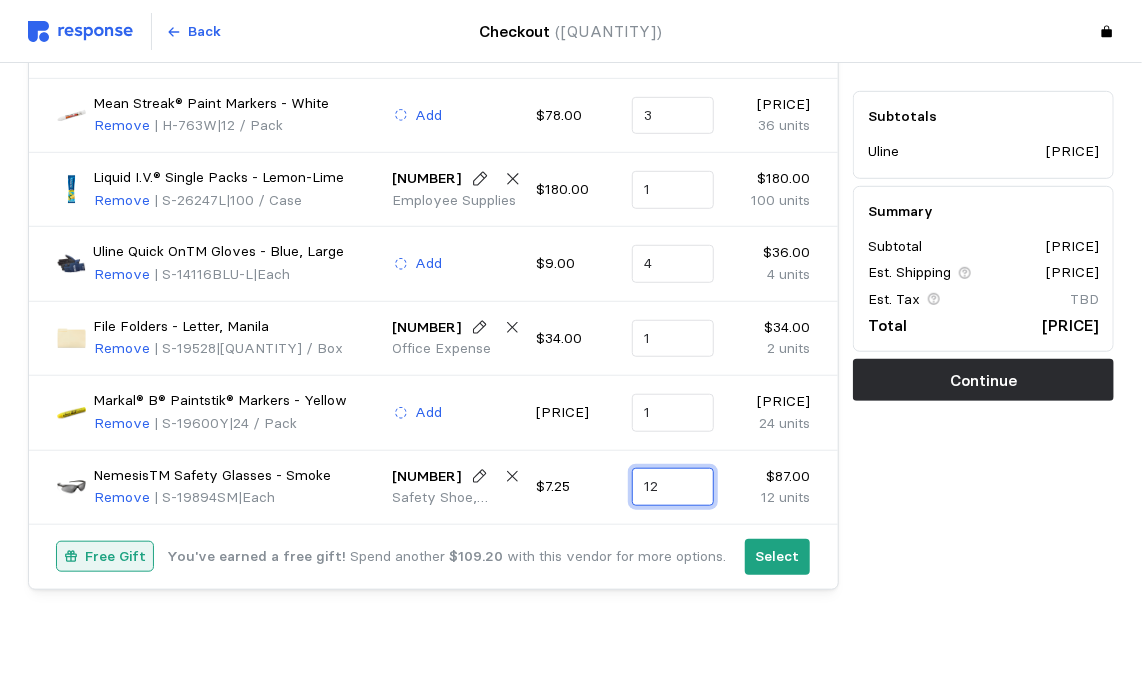 click on "12" at bounding box center [673, 487] 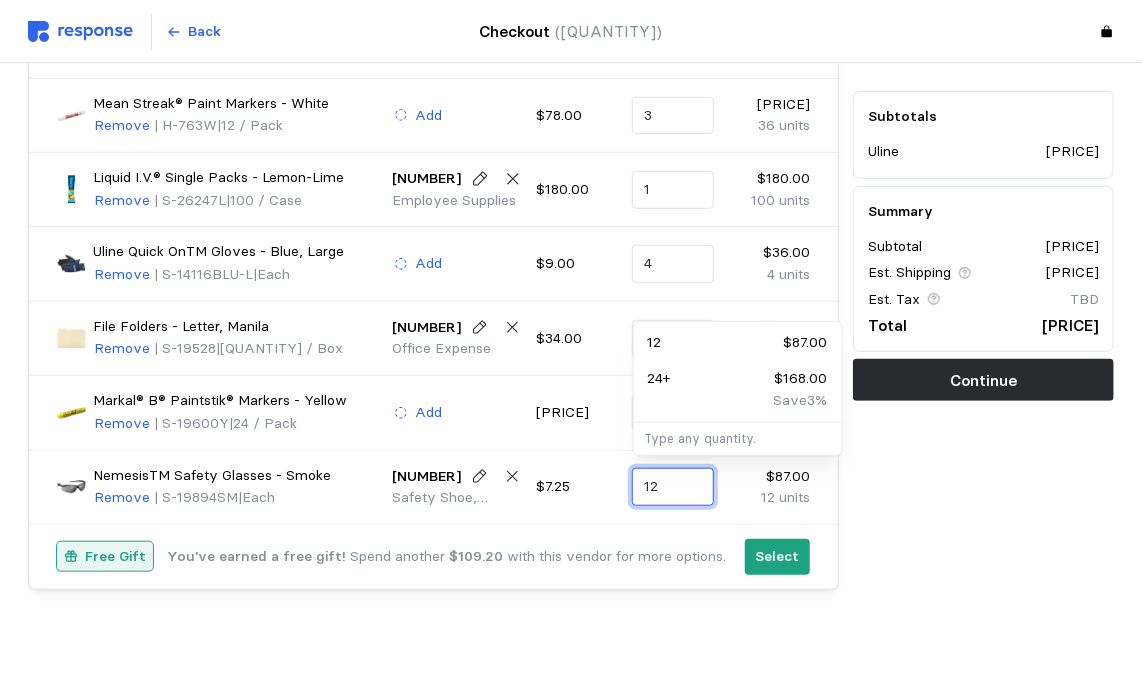 type on "1" 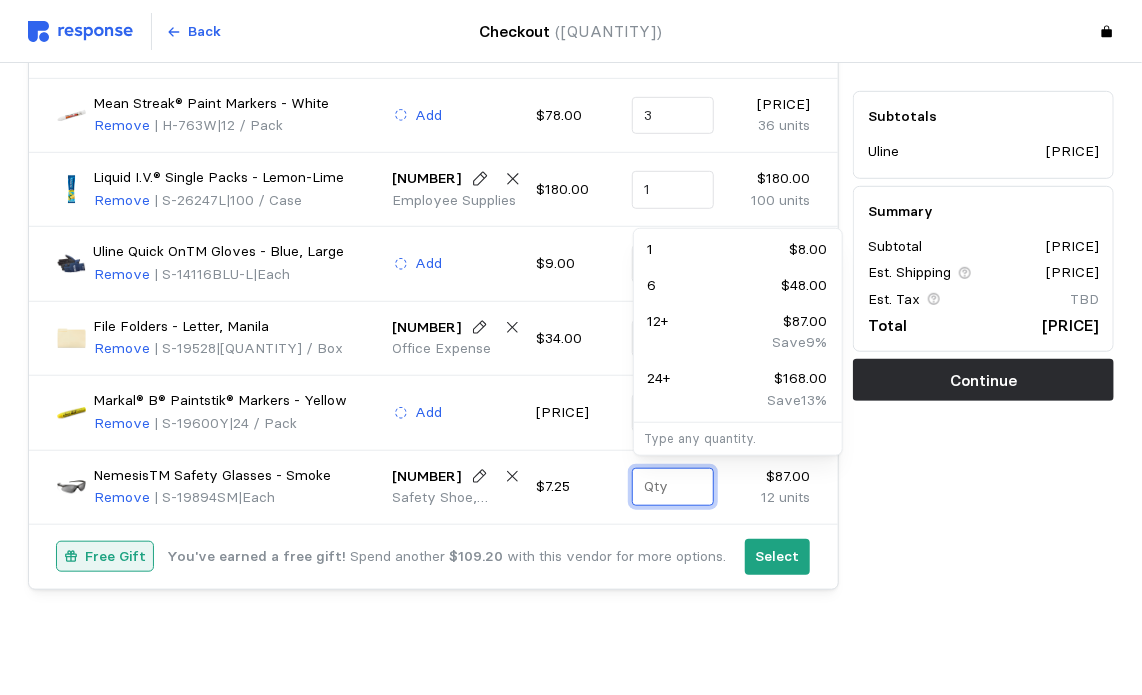 click on "24 + $168.00" at bounding box center [738, 379] 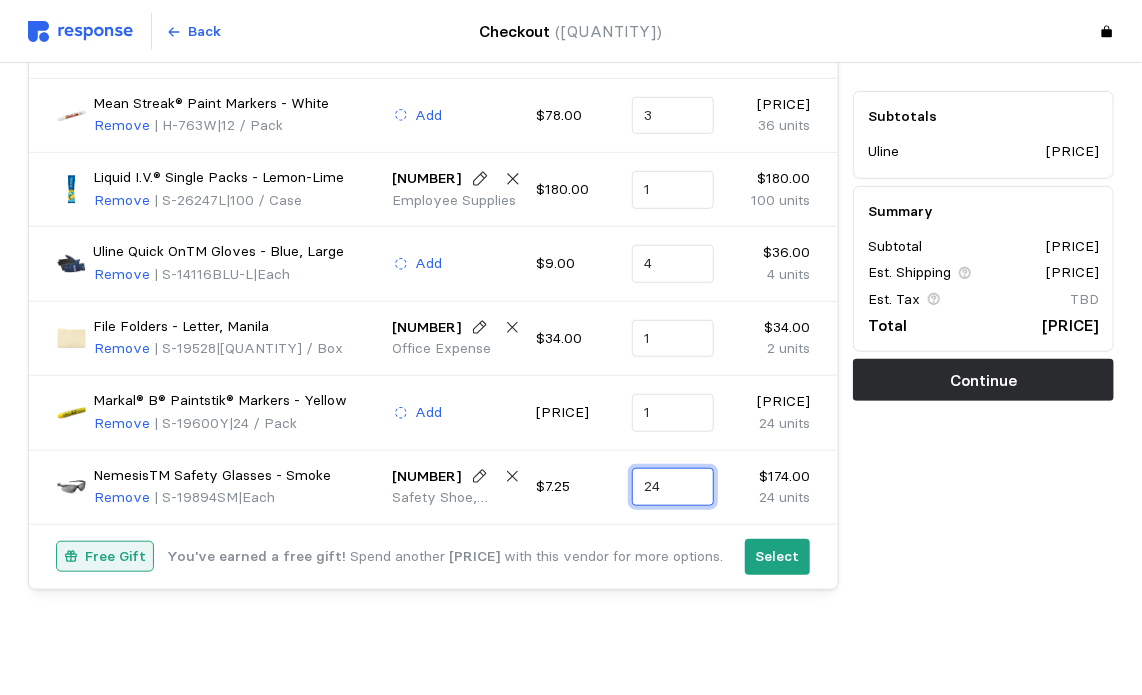type on "2" 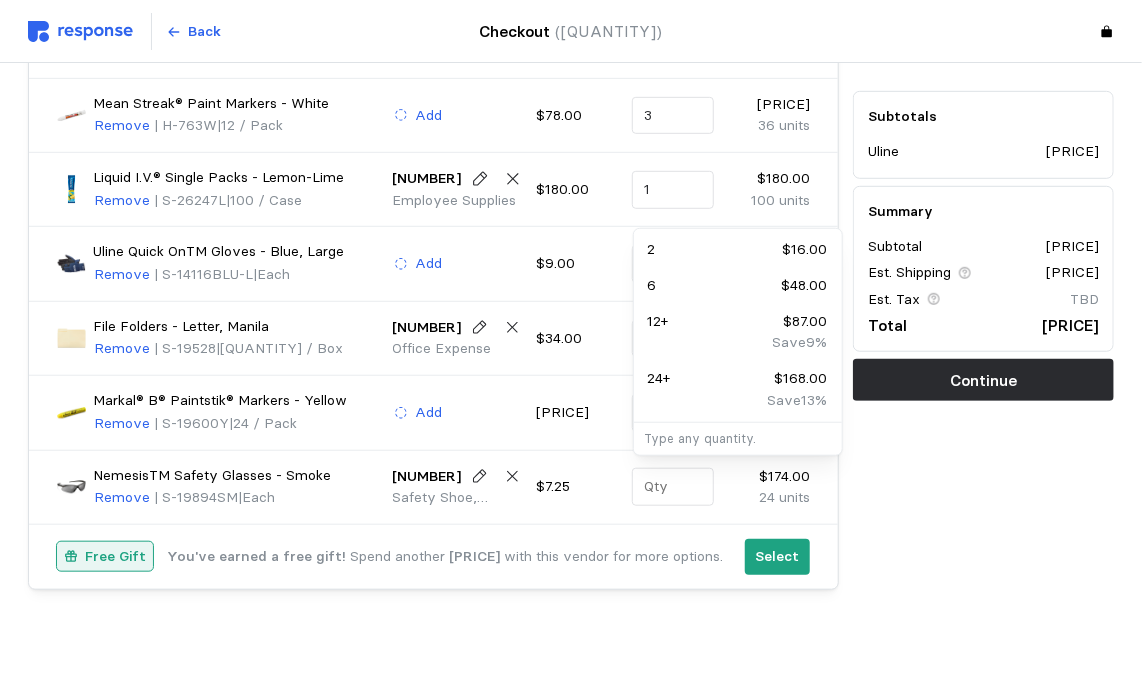 type on "6" 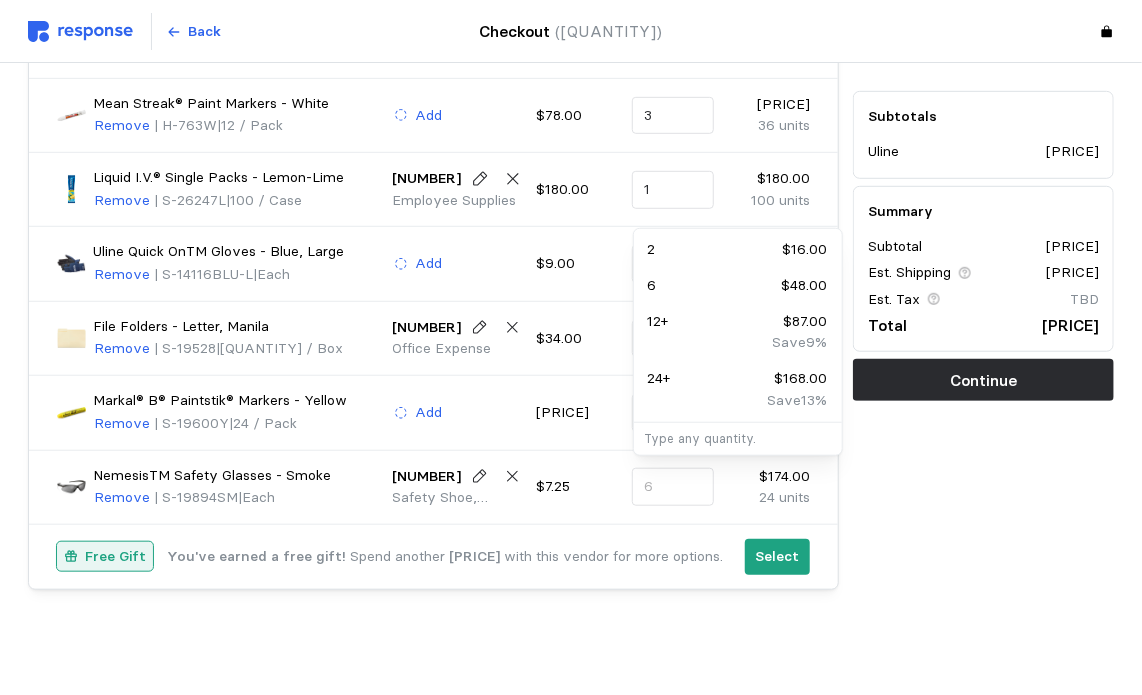 click on "Name GL Code Price Quantity Amount ULINE · 8 Items ($977.80) Foam Cups - 16 oz Remove |    S-6861  |  500 / Case 67220 Employee Supplies $135.00 $135.00 500 units Deluxe Cowhide Leather Drivers Gloves - Large Remove |    S-16849L  |  3 / Pair 67220 Employee Supplies $36.00 4 $144.00 12 units Mean Streak® Paint Markers - White Remove |    H-763W  |  12 / Pack Add $78.00 3 $234.00 36 units Liquid I.V.® Single Packs - Lemon-Lime Remove |    S-26247L  |  100 / Case 67220 Employee Supplies $180.00 1 $180.00 100 units Uline Quick OnTM Gloves - Blue, Large Remove |    S-14116BLU-L  |  Each Add $9.00 4 $36.00 4 units File Folders - Letter, Manila Remove |    S-19528  |  2 / Box 72000 Office Expense $34.00 1 $34.00 2 units Markal® B® Paintstik® Markers - Yellow Remove |    S-19600Y  |  24 / Pack Add $40.80 1 $40.80 24 units NemesisTM Safety Glasses - Smoke Remove |    S-19894SM  |  Each 67300 Safety Shoe, Eyeglass, Coveralls $7.25 6 $174.00 24 units Free Gift You've earned a free gift!   Spend another   $22.20" at bounding box center [433, 205] 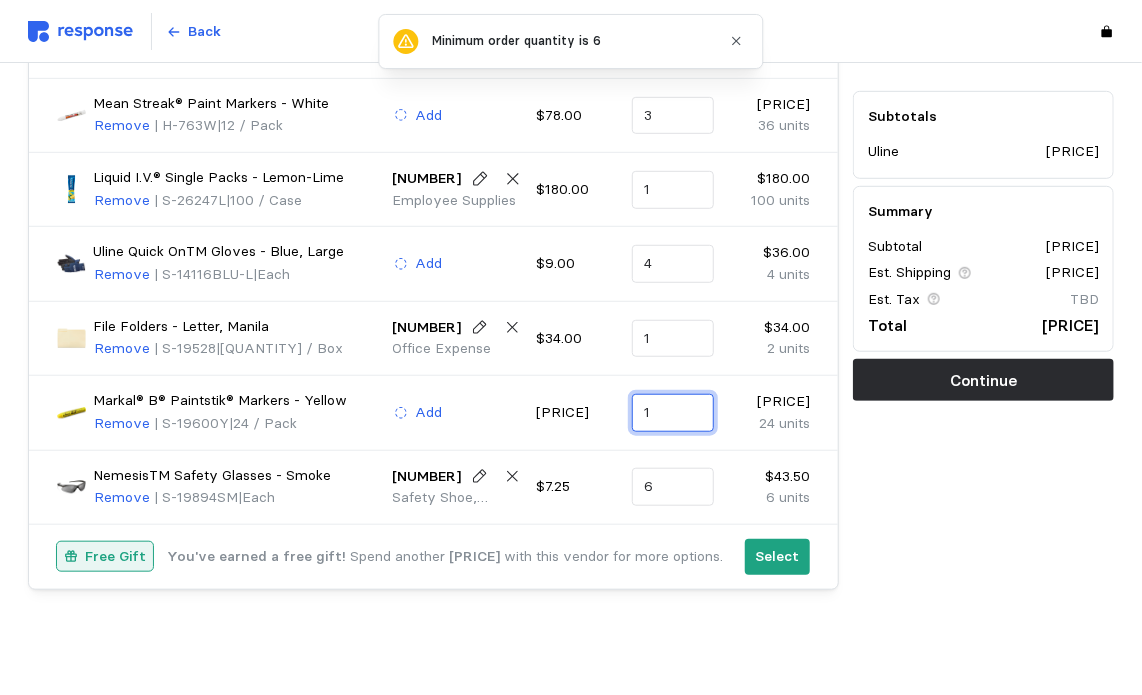 click on "1" at bounding box center (673, 413) 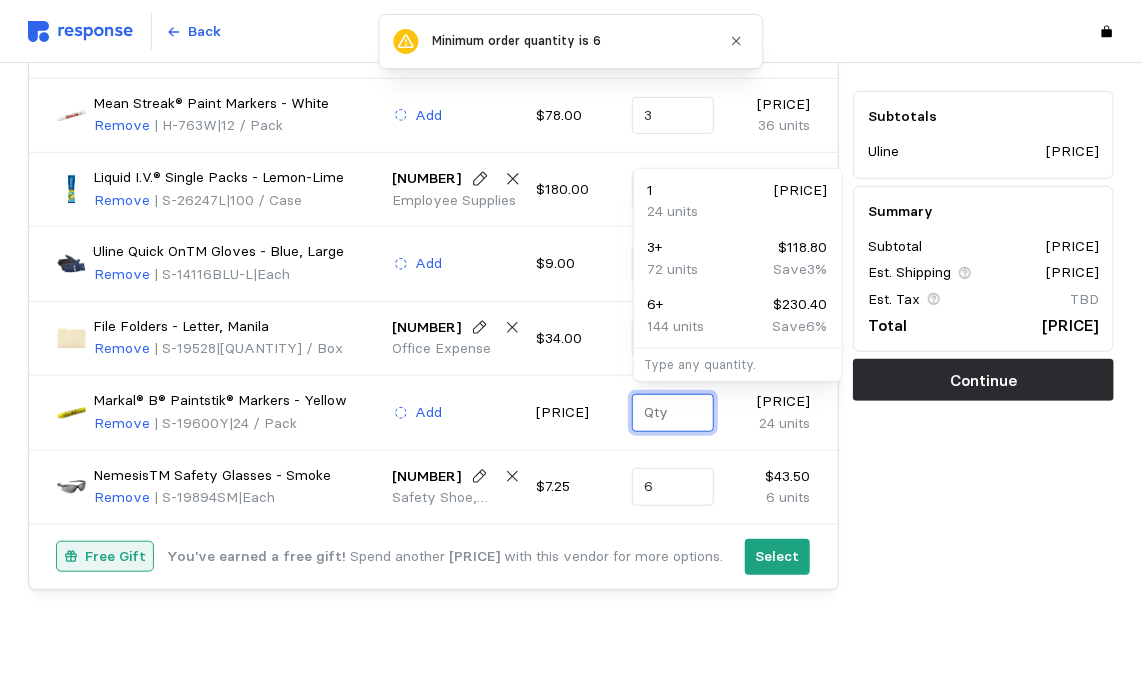 type 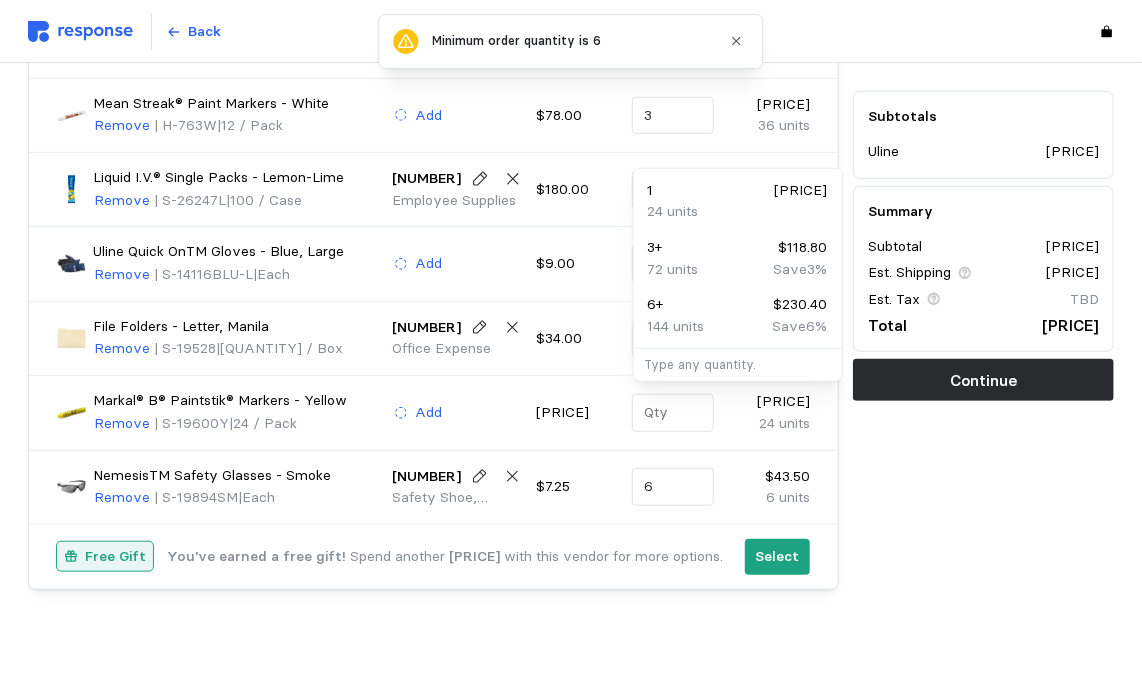 click on "Subtotals Uline $847.30 Summary Subtotal $847.30 Est. Shipping $71.84 Est. Tax TBD Total $919.14 Continue" at bounding box center [983, 205] 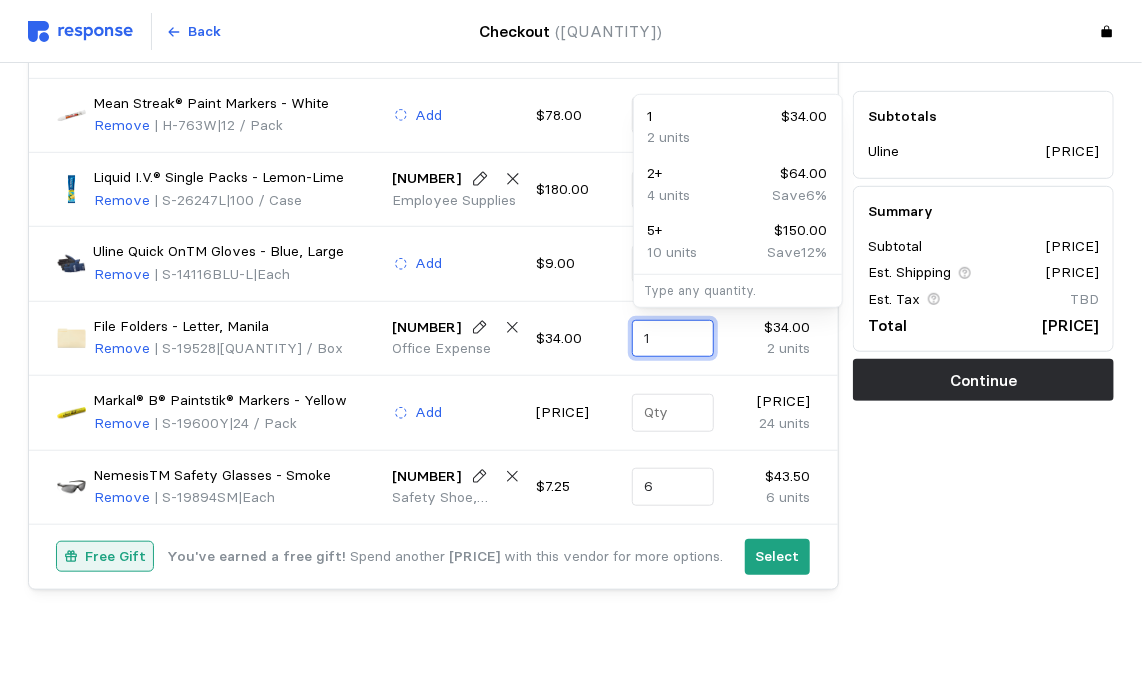 click on "1" at bounding box center (673, 339) 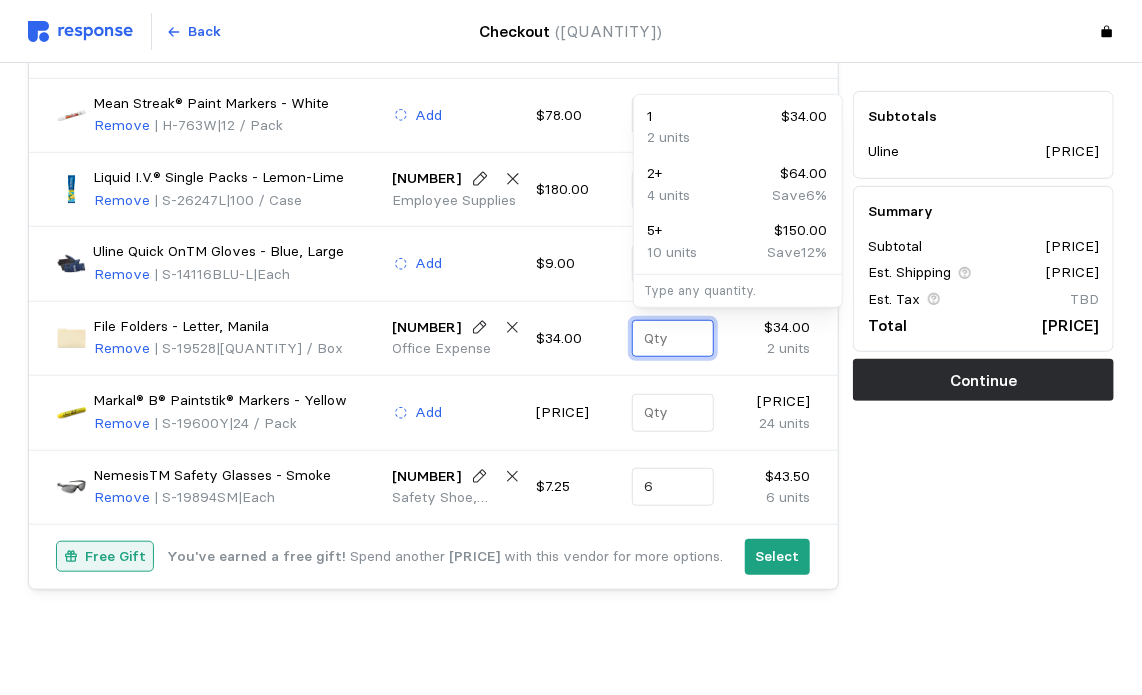 type 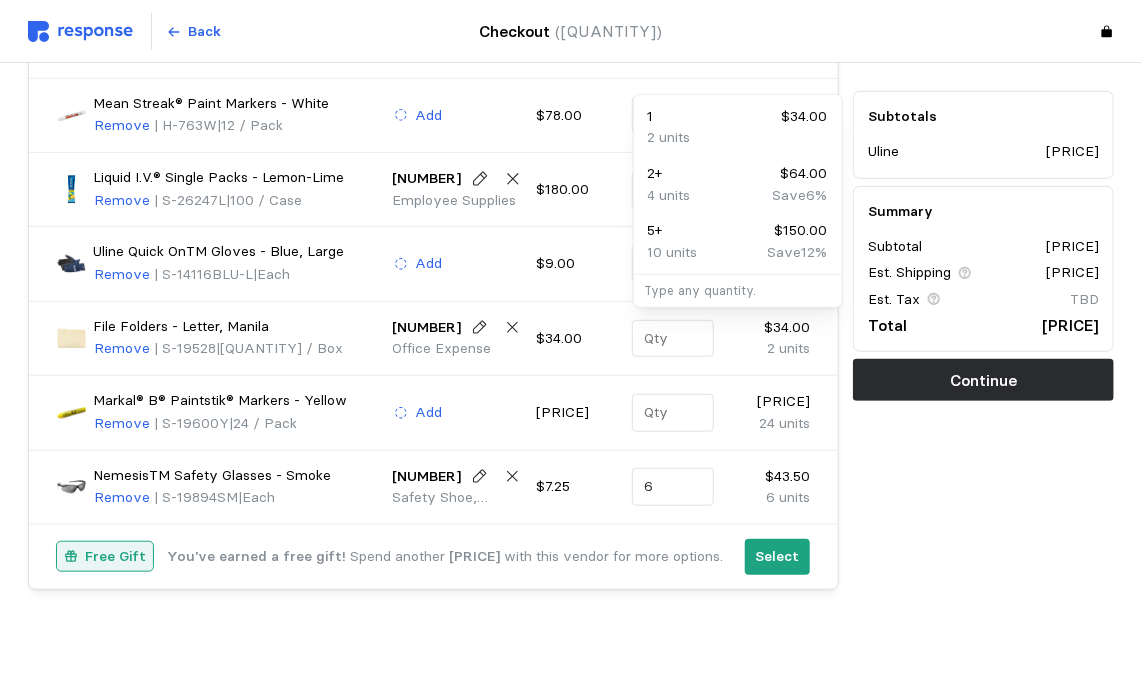 click on "Subtotals Uline $847.30 Summary Subtotal $847.30 Est. Shipping $71.84 Est. Tax TBD Total $919.14 Continue" at bounding box center [983, 205] 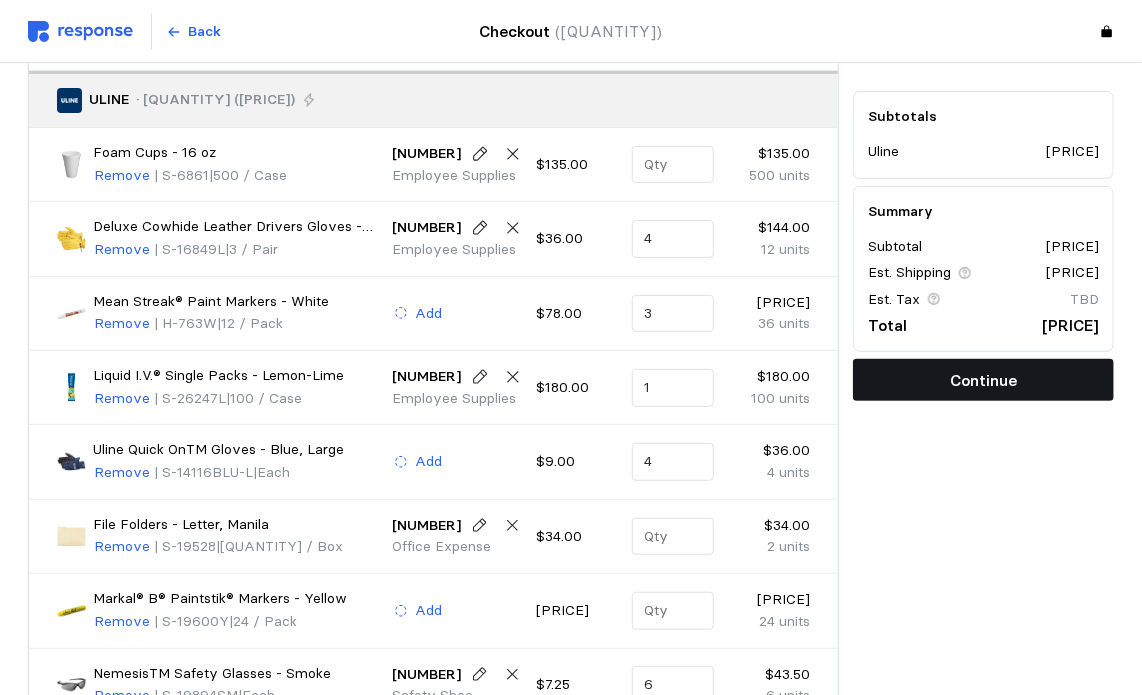 scroll, scrollTop: 0, scrollLeft: 0, axis: both 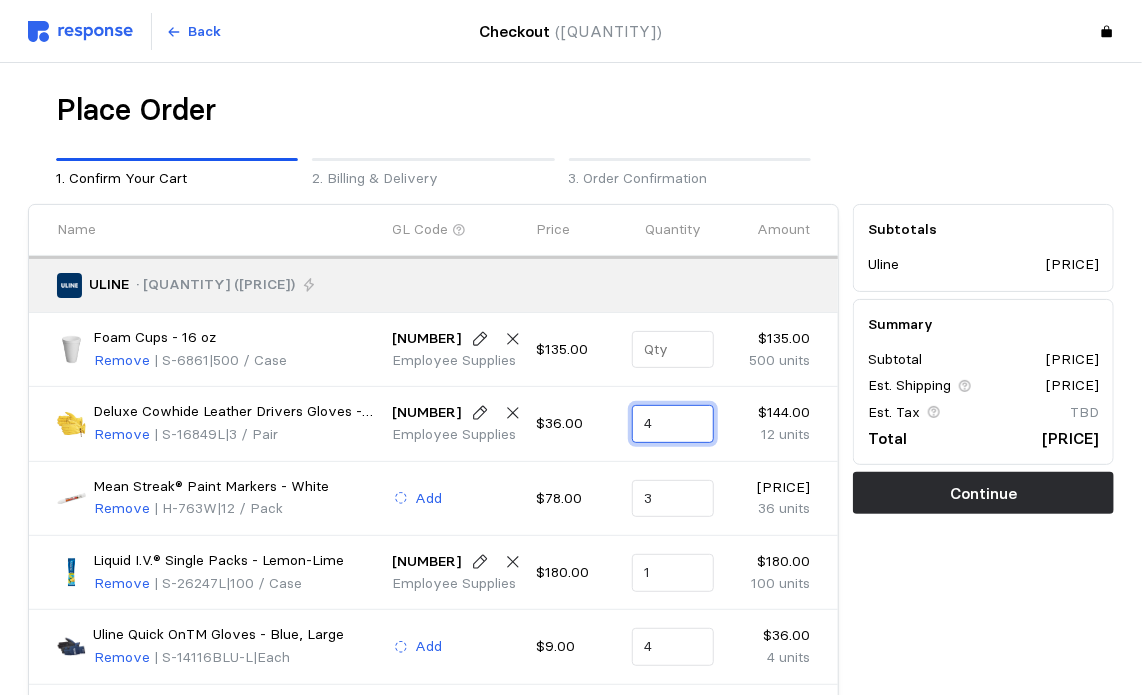 click on "4" at bounding box center [673, 424] 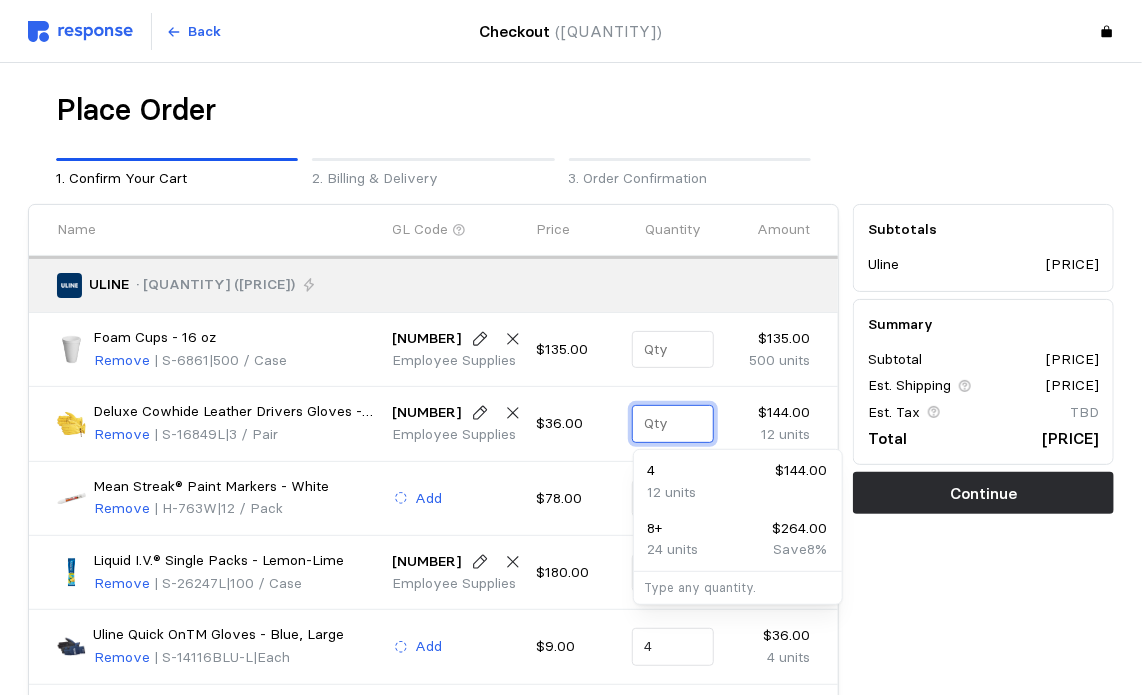 type 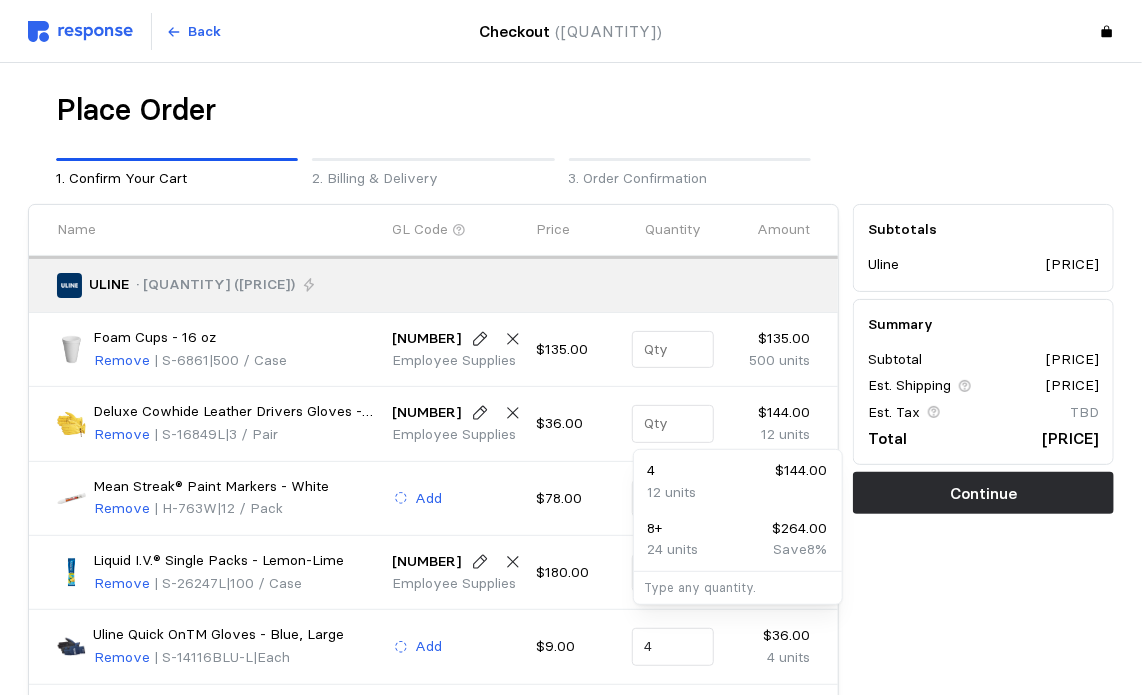 click on "Subtotals Uline $847.30 Summary Subtotal $847.30 Est. Shipping $71.84 Est. Tax TBD Total $919.14 Continue" at bounding box center [983, 588] 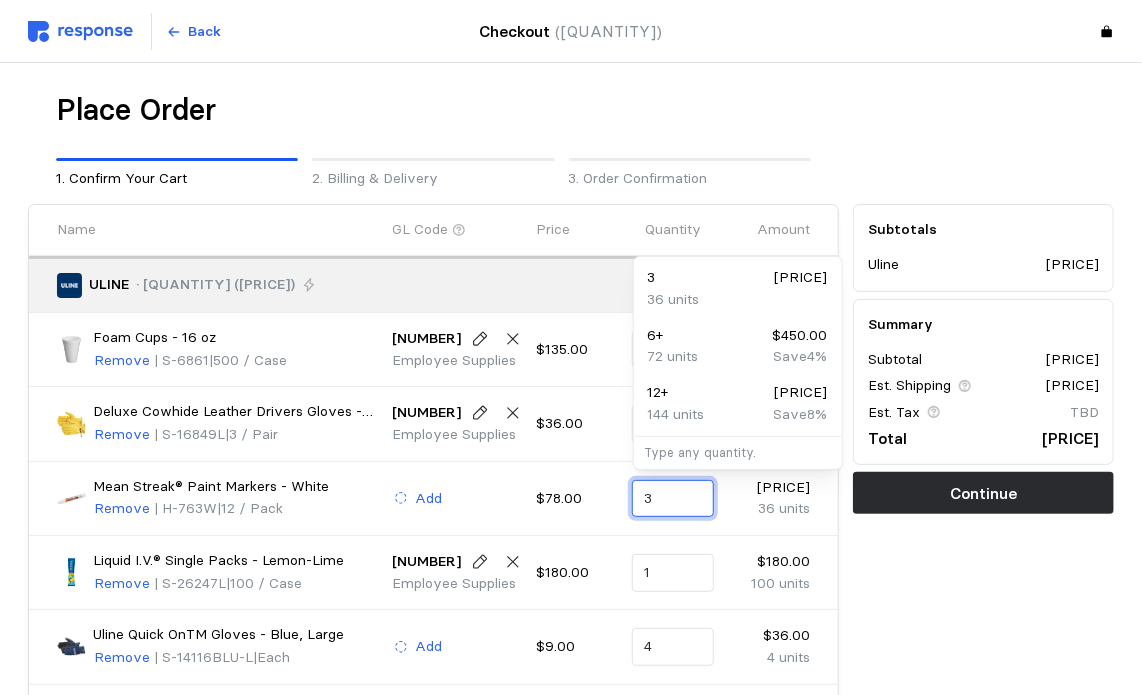 click on "3" at bounding box center [673, 499] 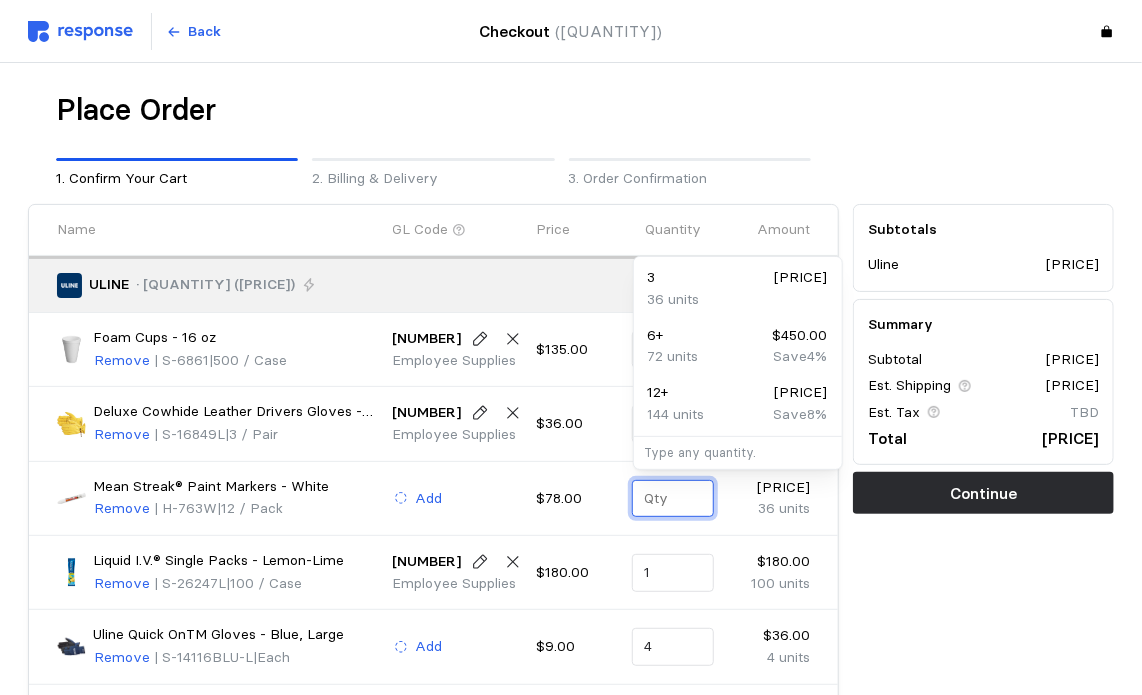 type 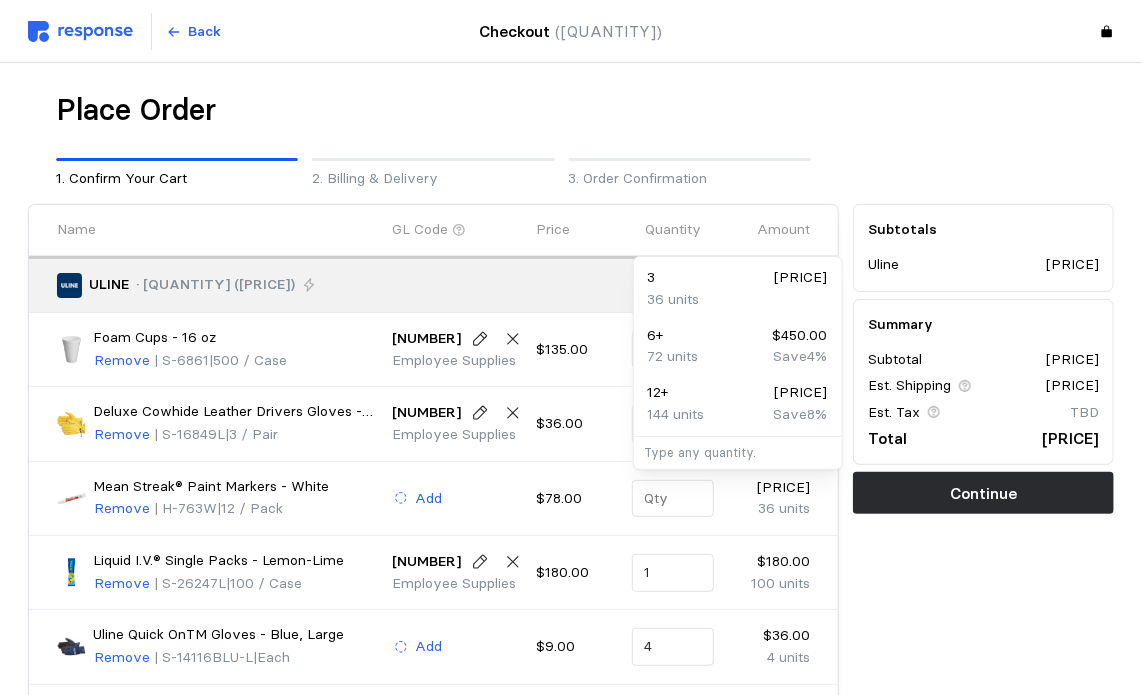 click on "Subtotals Uline $847.30 Summary Subtotal $847.30 Est. Shipping $71.84 Est. Tax TBD Total $919.14 Continue" at bounding box center [983, 588] 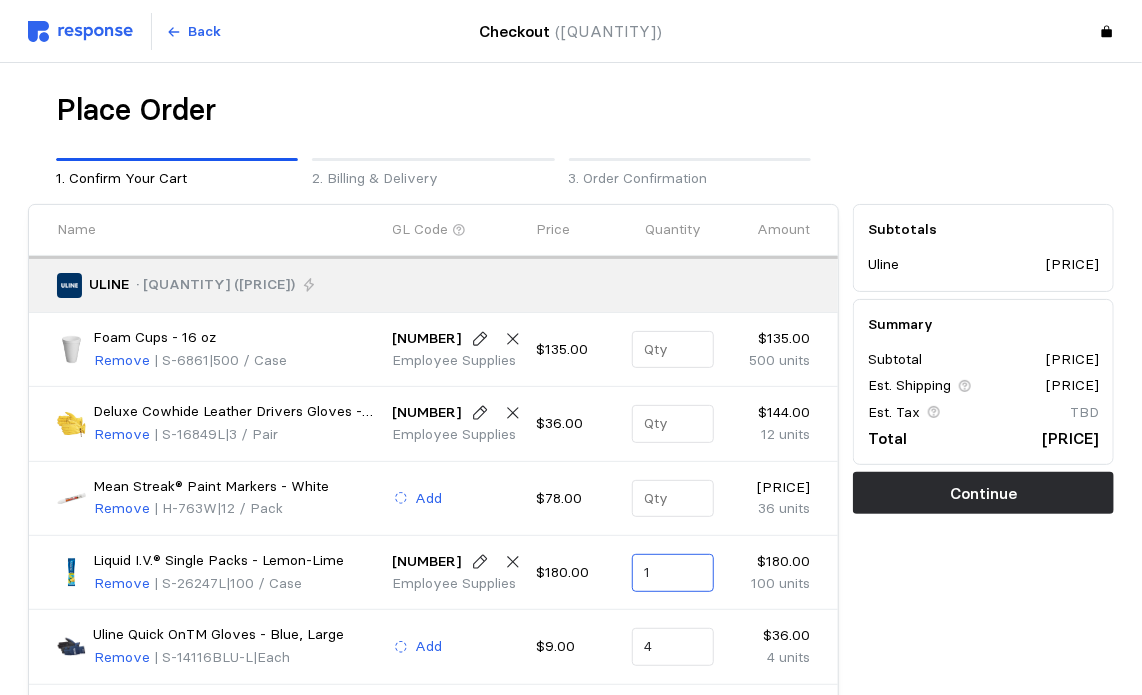 click on "1" at bounding box center [673, 573] 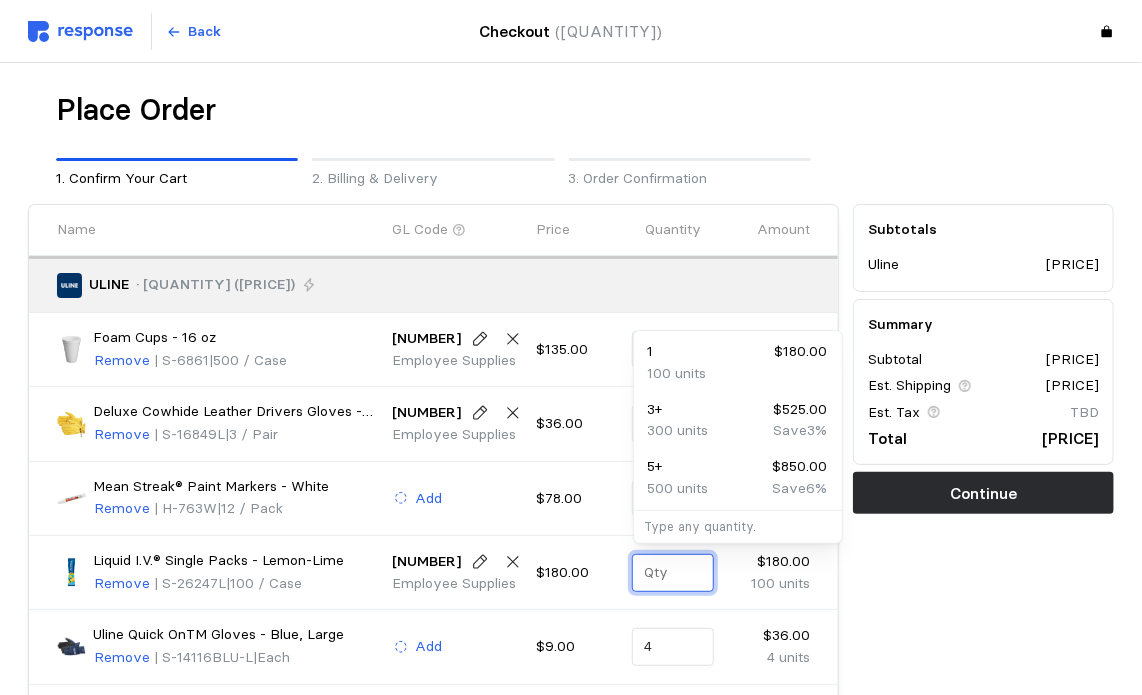 type 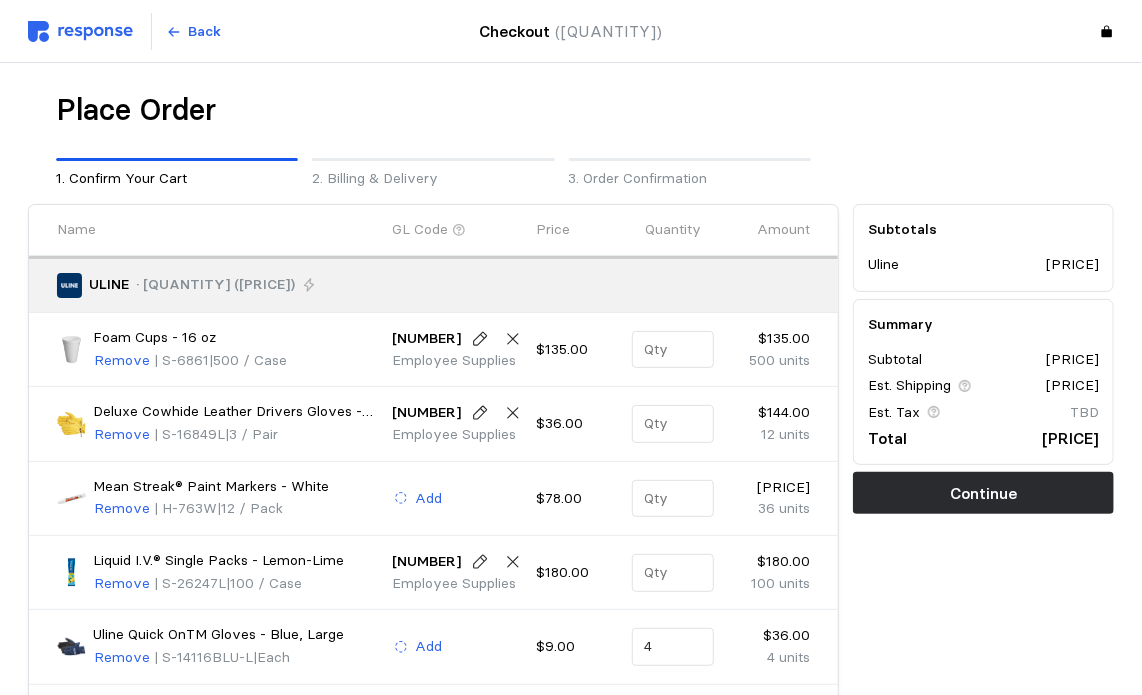 click on "Subtotals Uline $847.30 Summary Subtotal $847.30 Est. Shipping $71.84 Est. Tax TBD Total $919.14 Continue" at bounding box center (983, 588) 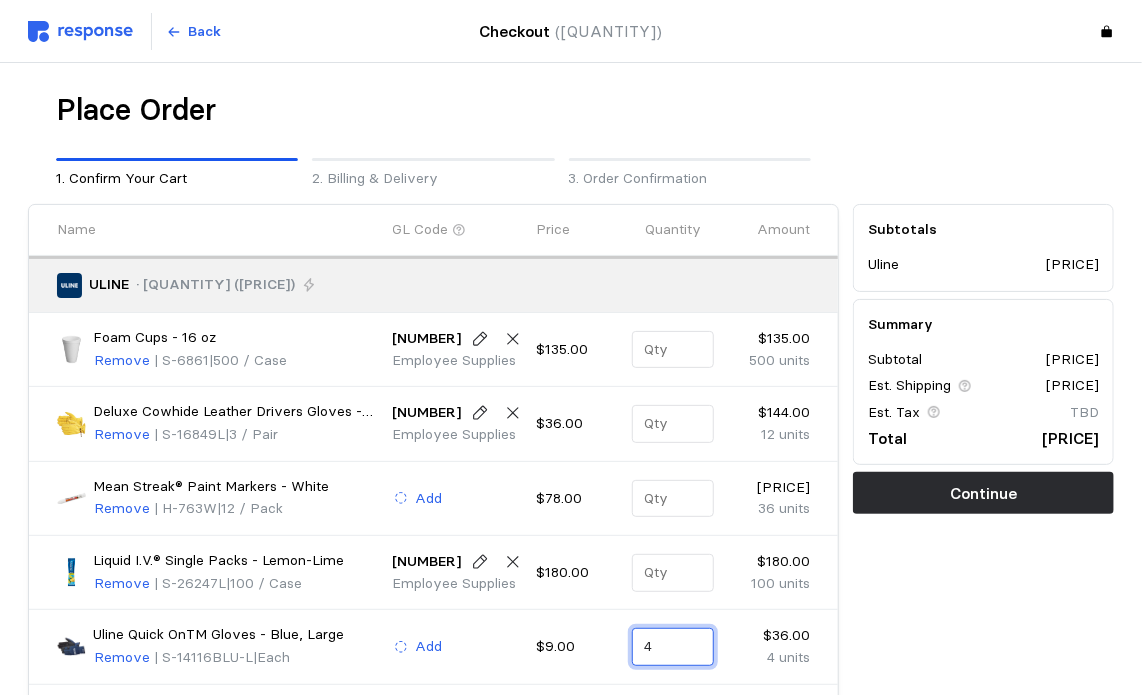 drag, startPoint x: 696, startPoint y: 637, endPoint x: 774, endPoint y: 639, distance: 78.025635 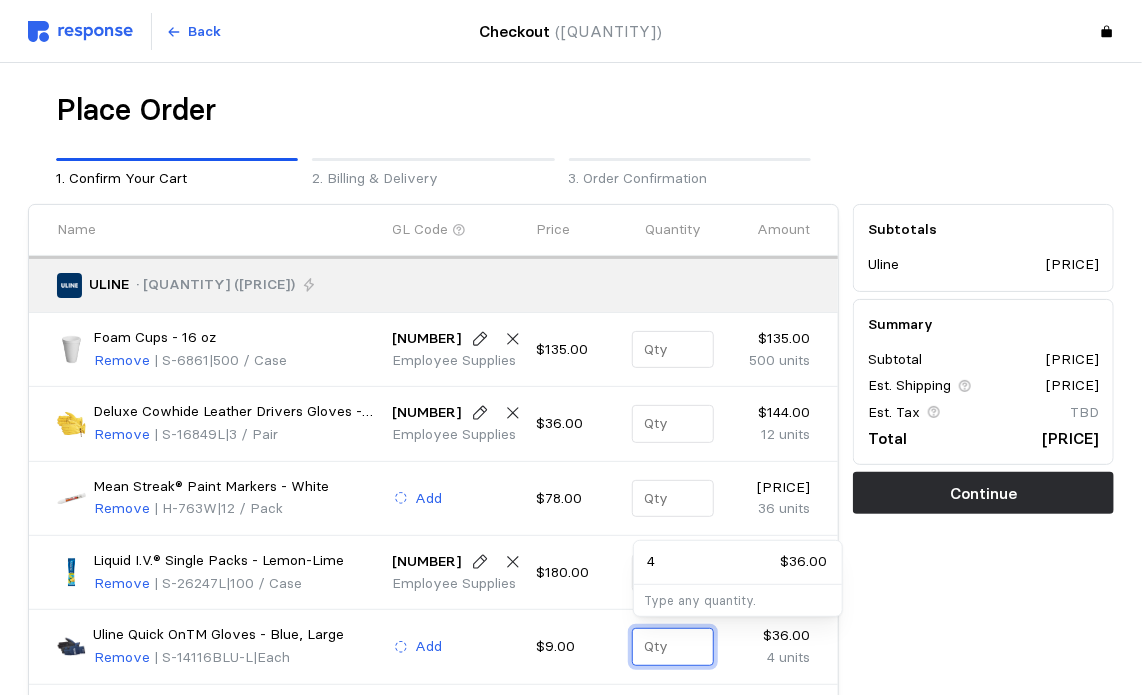 type 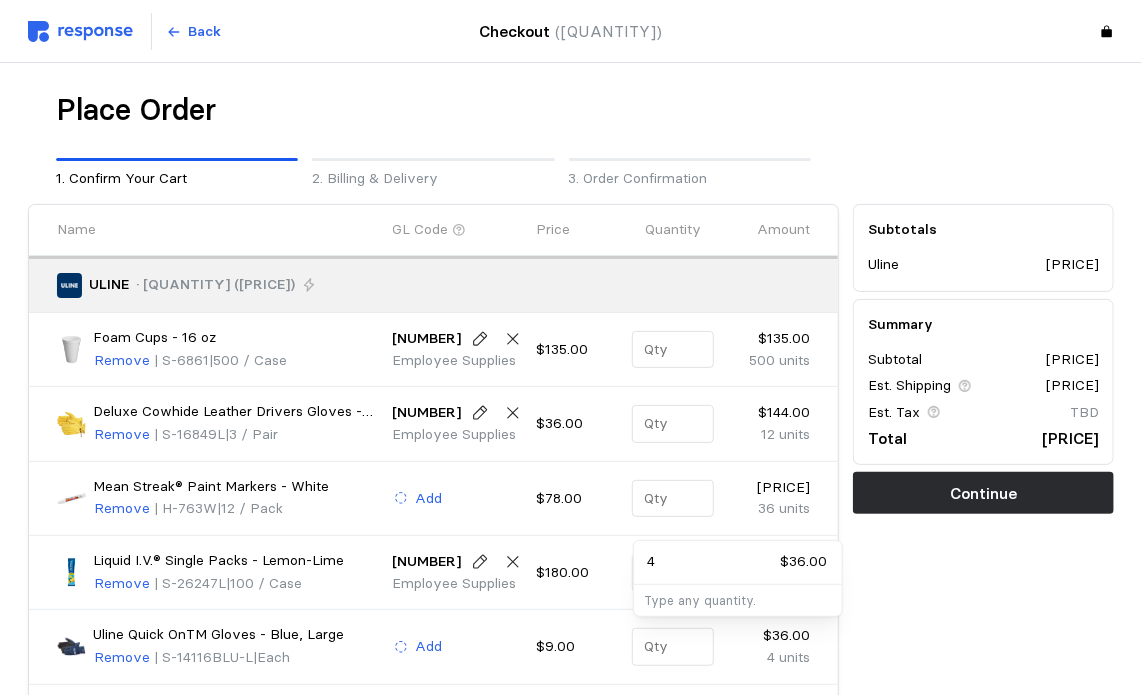 click on "Subtotals Uline $847.30 Summary Subtotal $847.30 Est. Shipping $71.84 Est. Tax TBD Total $919.14 Continue" at bounding box center (983, 588) 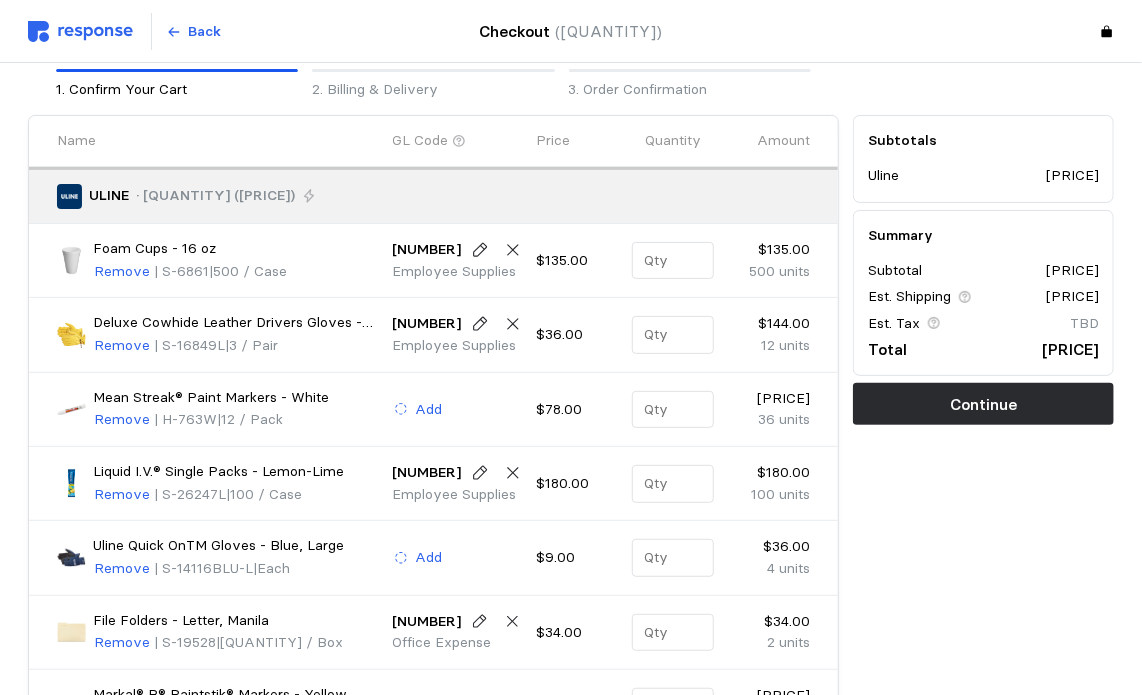 scroll, scrollTop: 0, scrollLeft: 0, axis: both 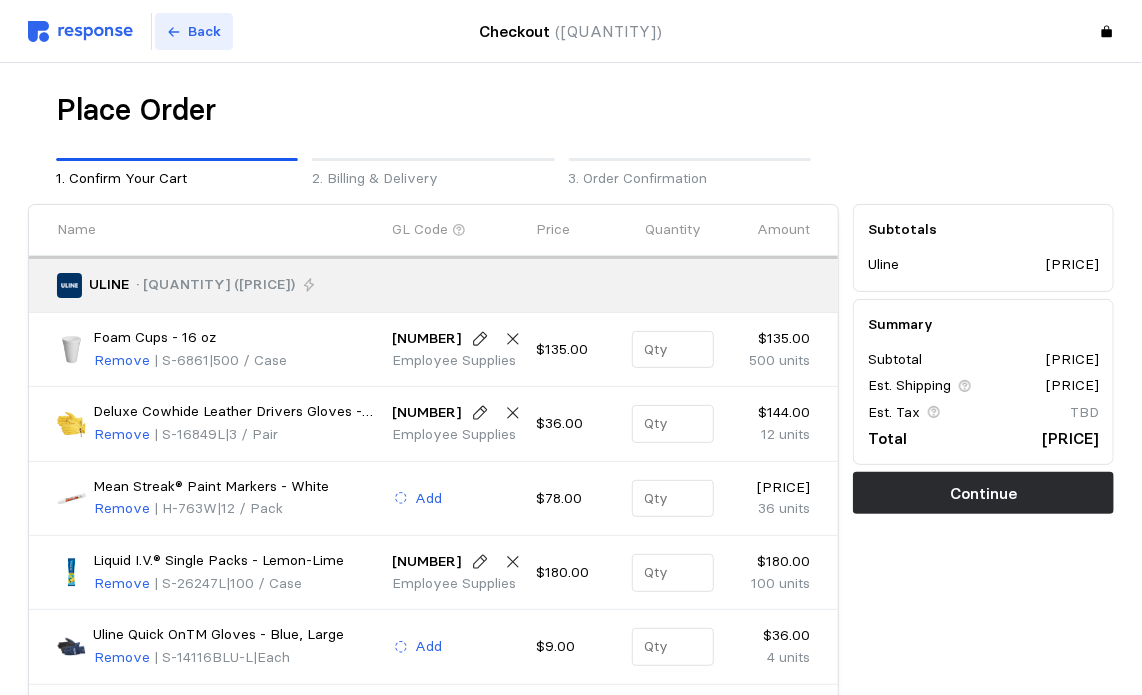click on "Back" at bounding box center [205, 32] 